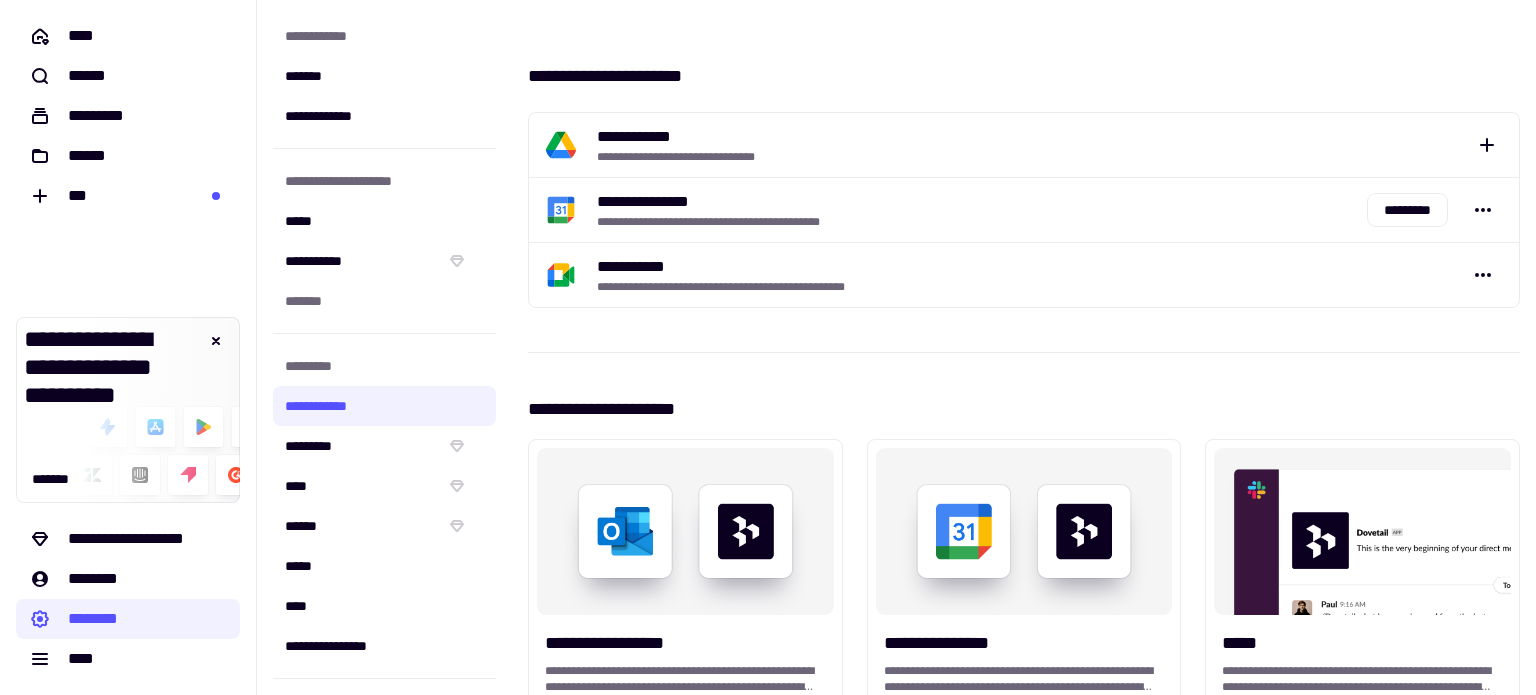 scroll, scrollTop: 0, scrollLeft: 0, axis: both 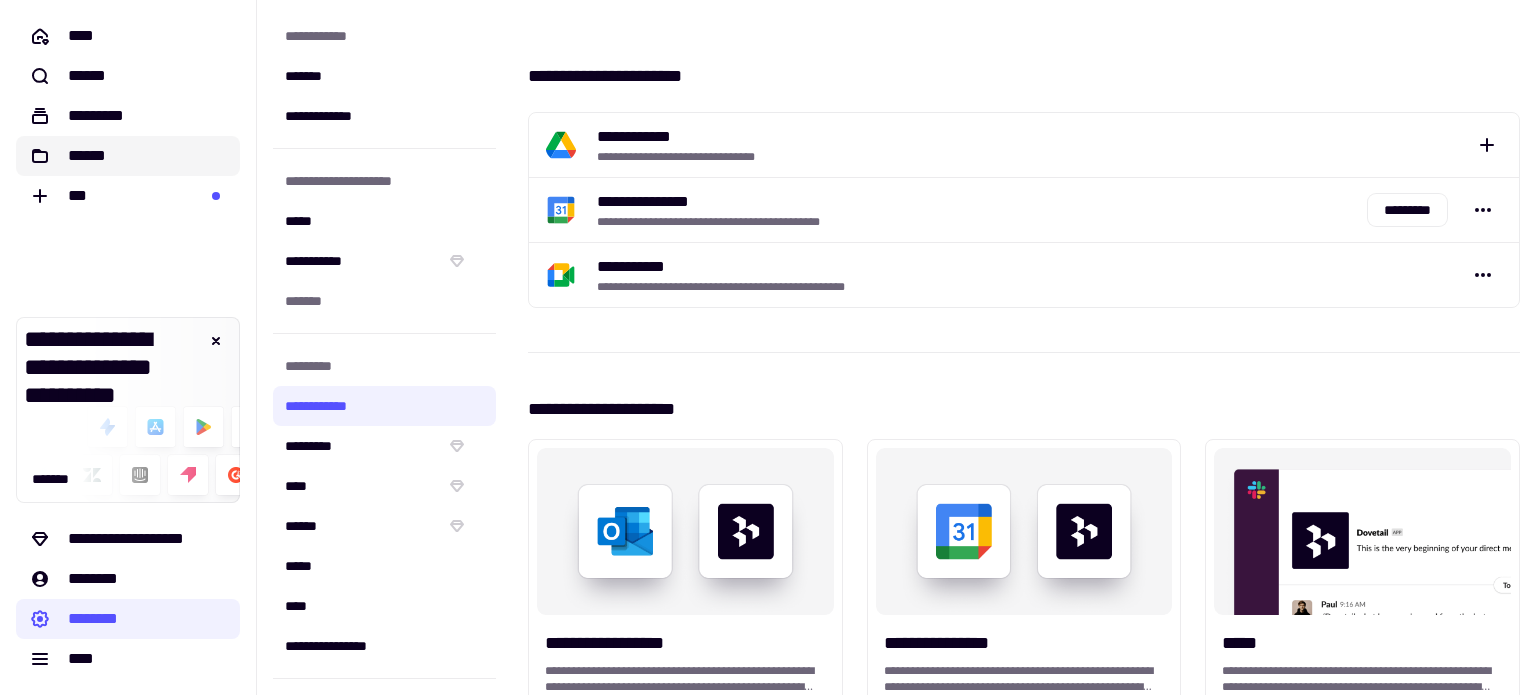 click on "******" 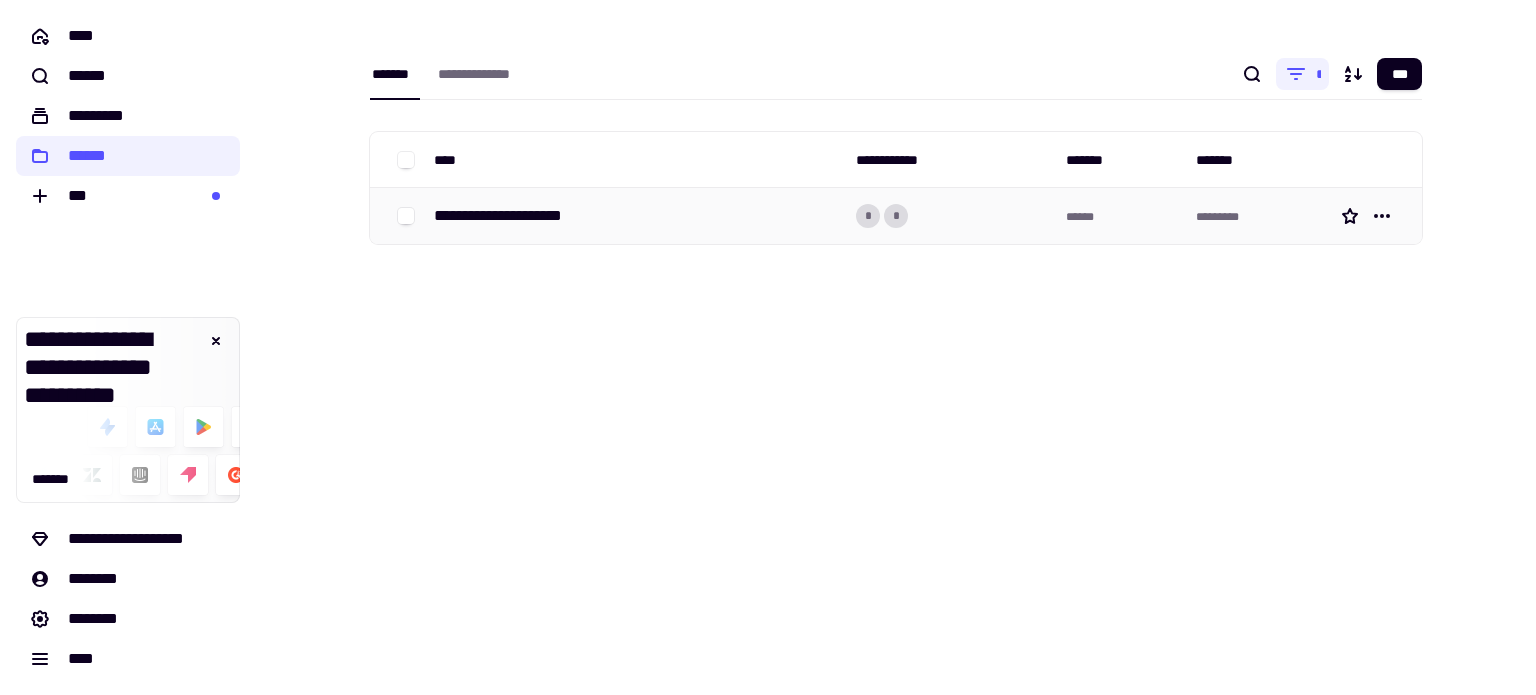 click on "**********" at bounding box center (518, 216) 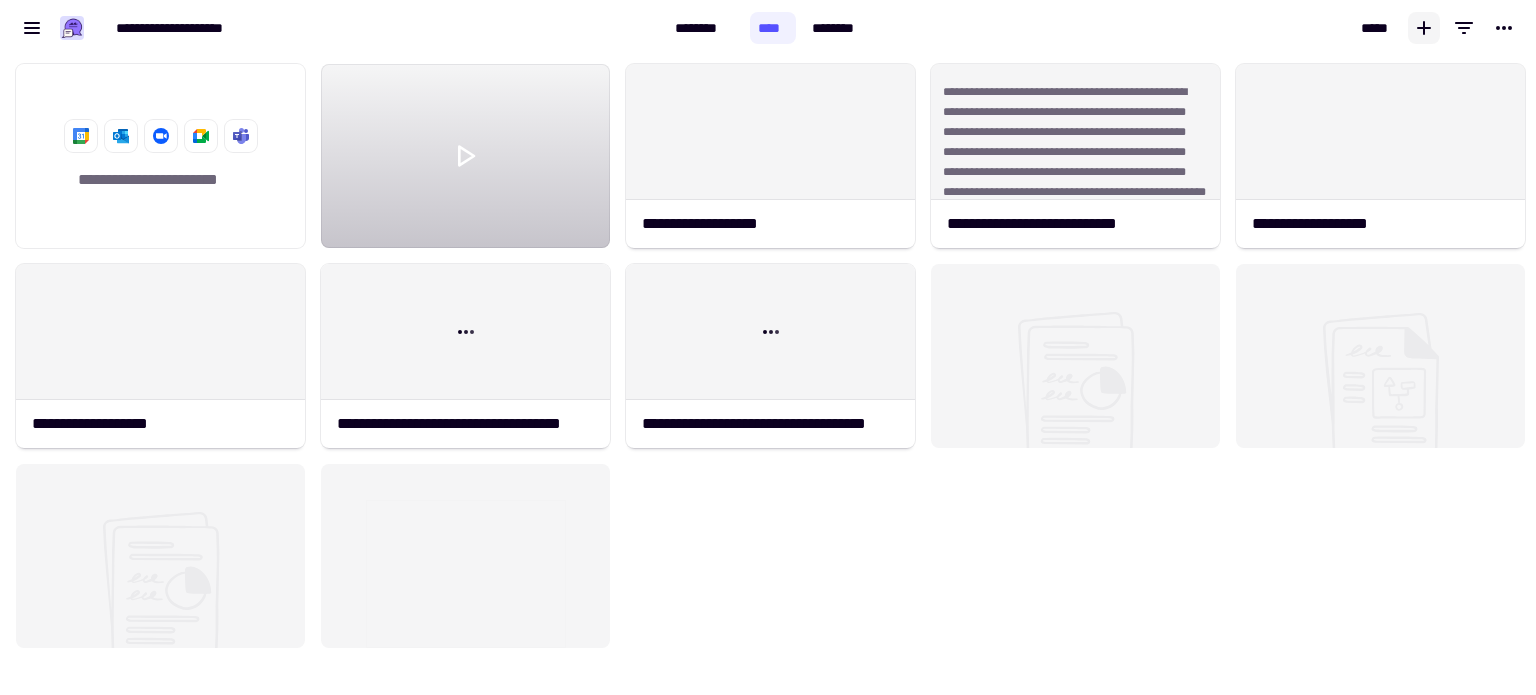 click 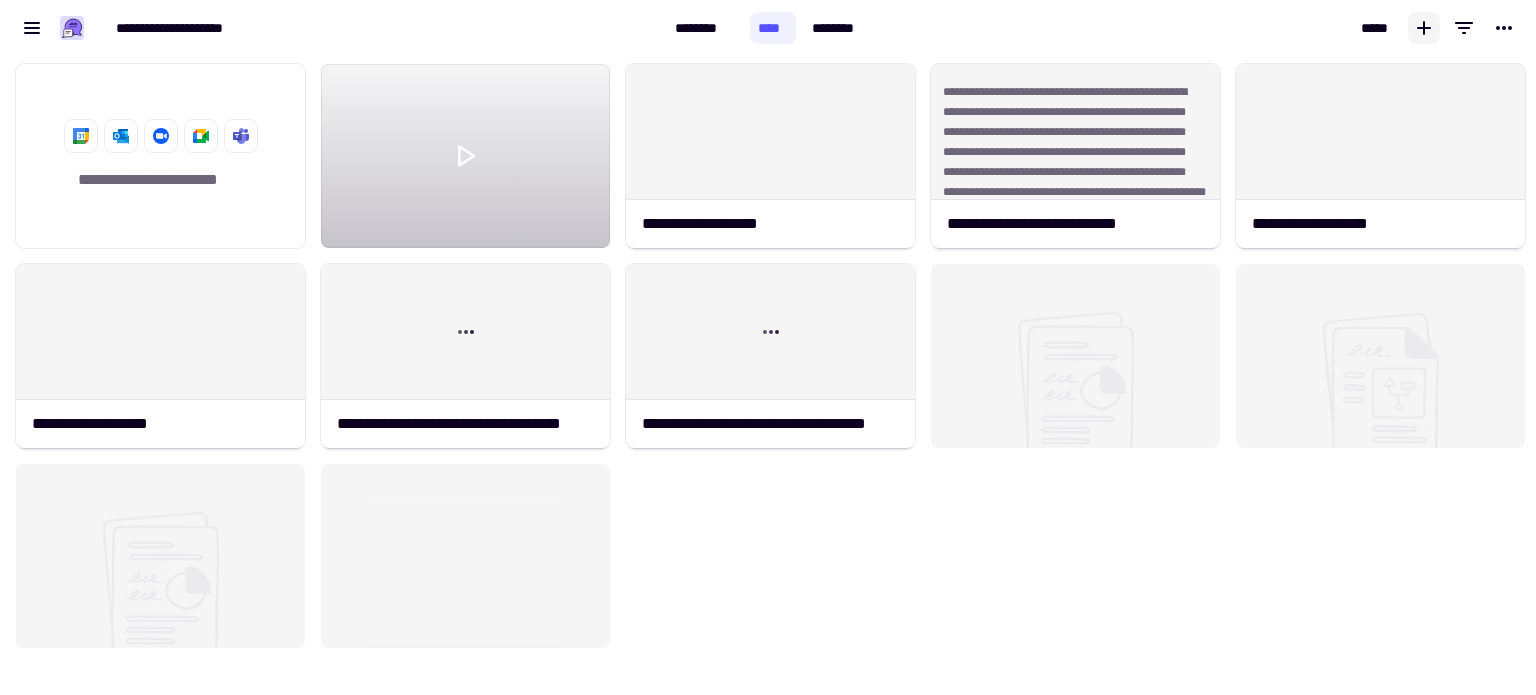 scroll, scrollTop: 16, scrollLeft: 16, axis: both 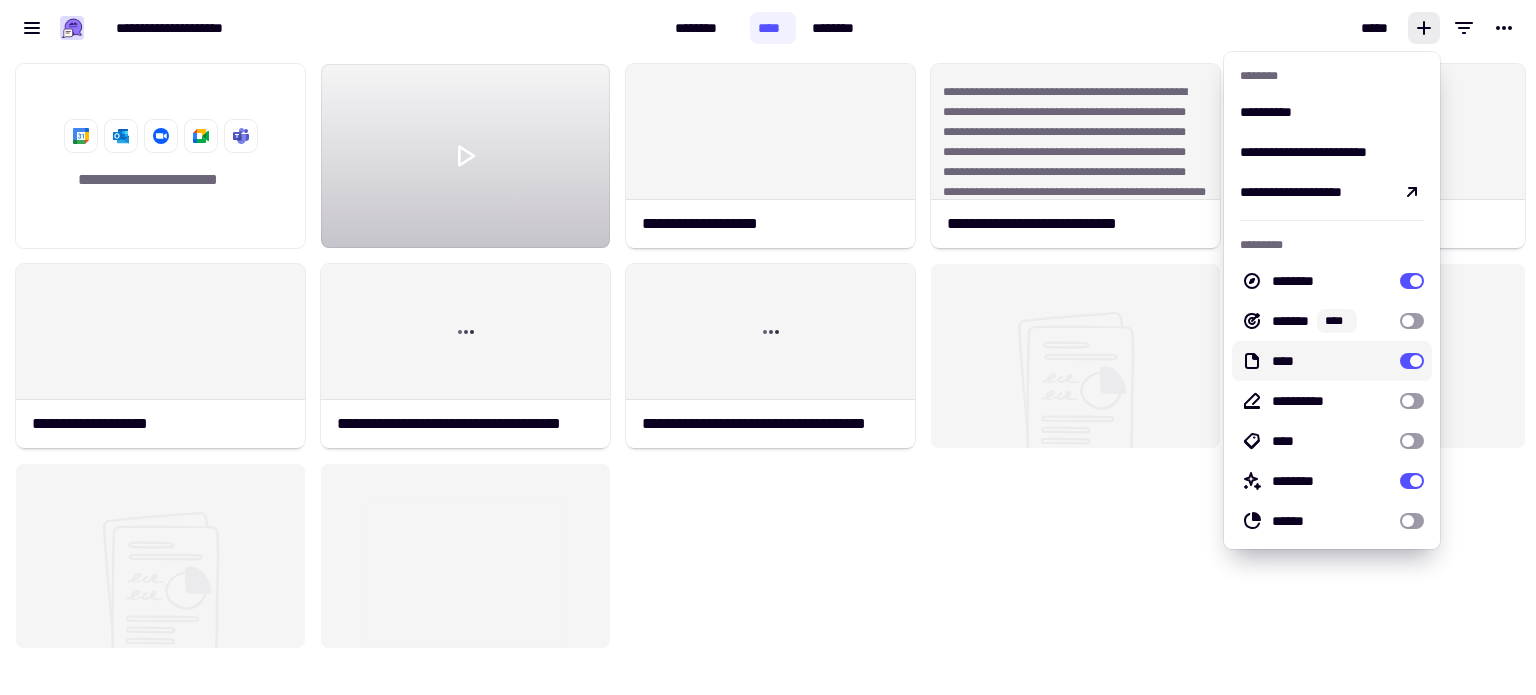 click on "**********" 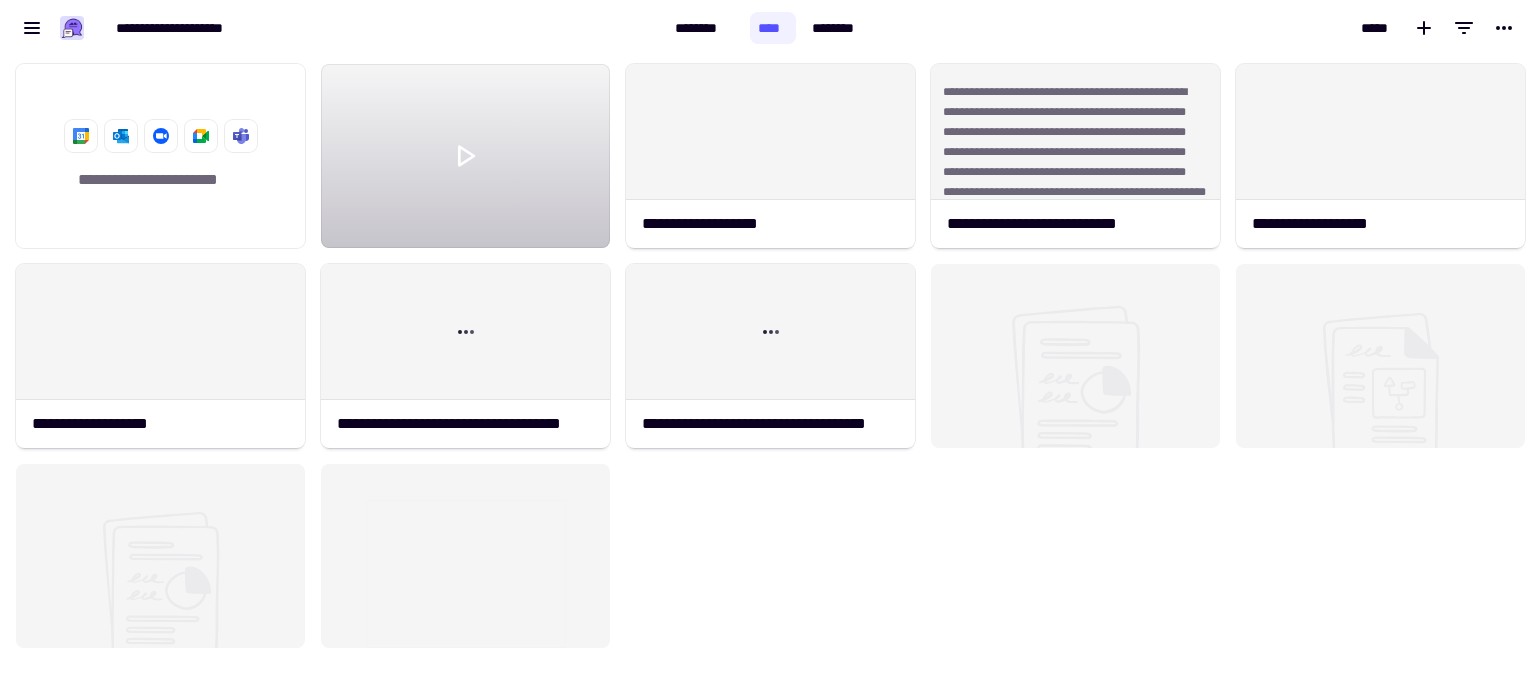 click 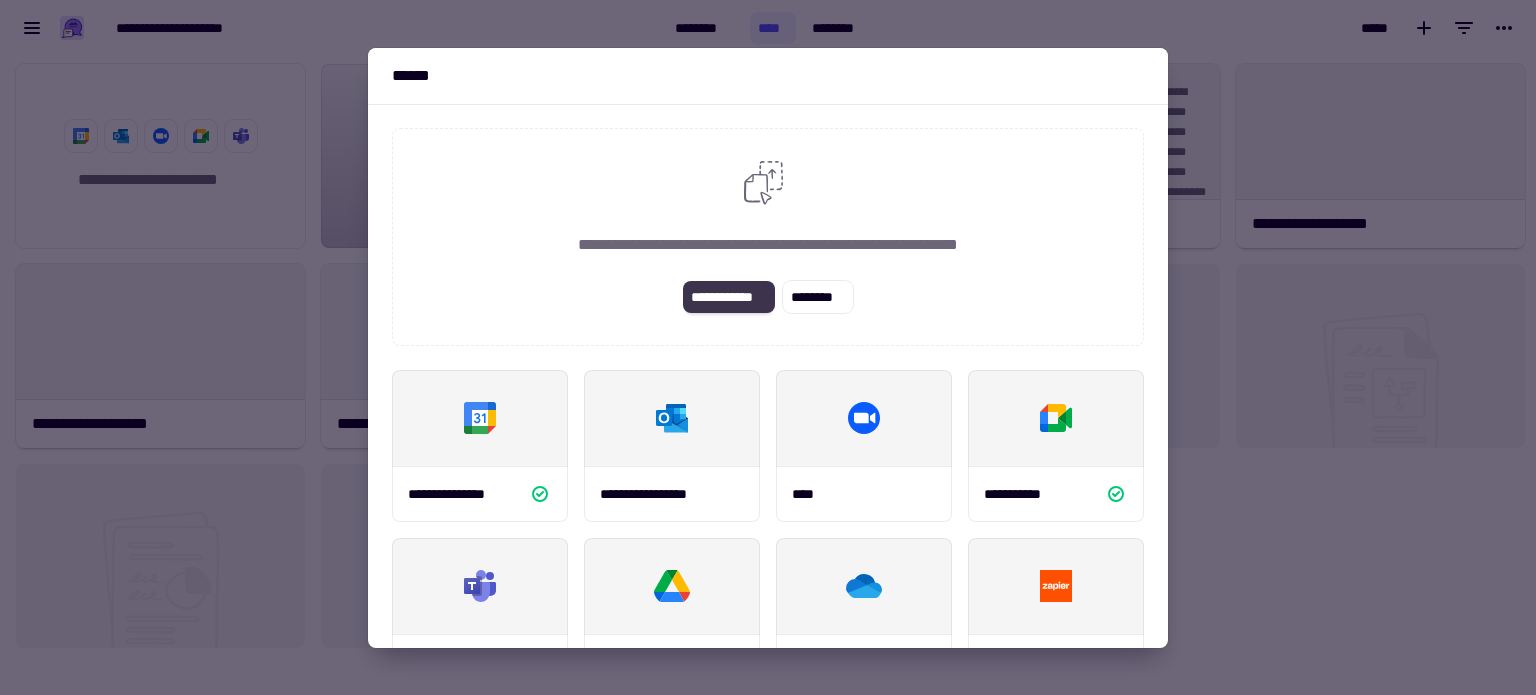 click on "**********" 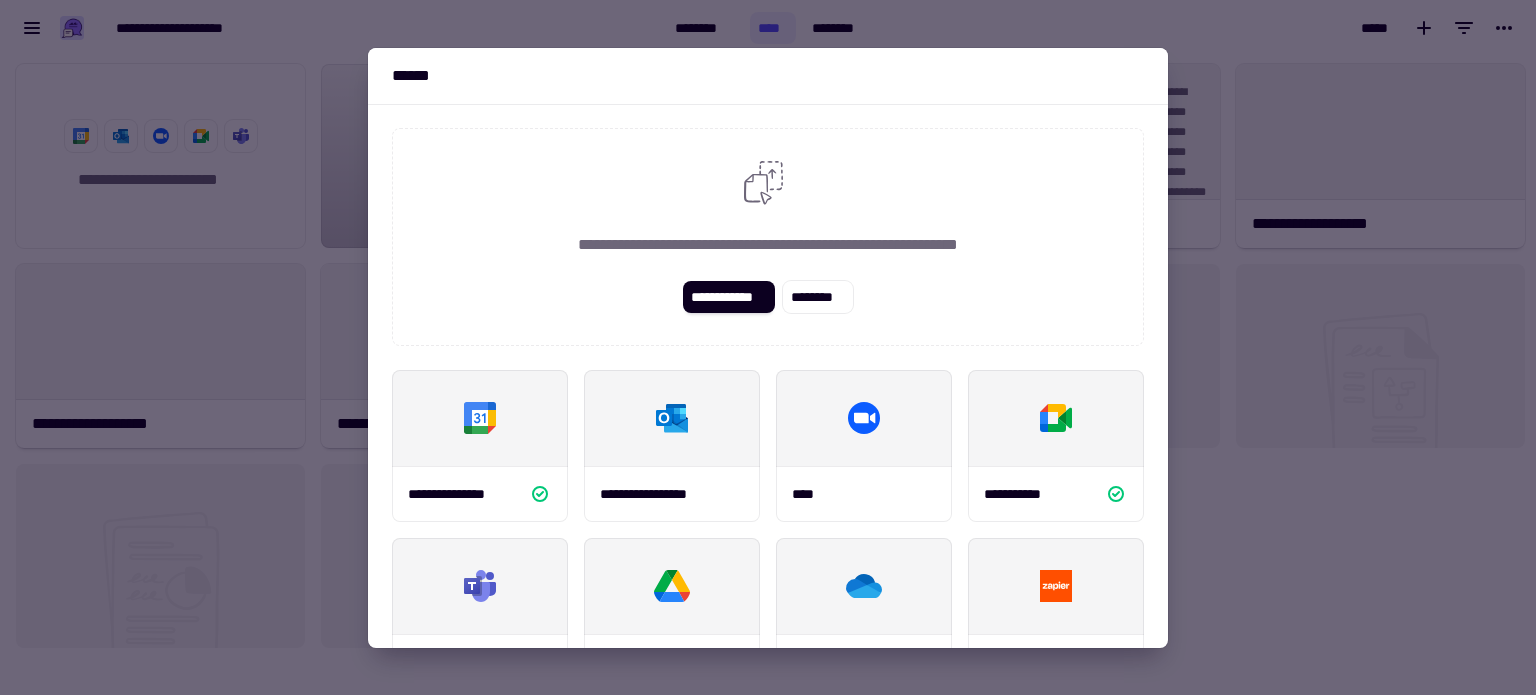 click at bounding box center [768, 347] 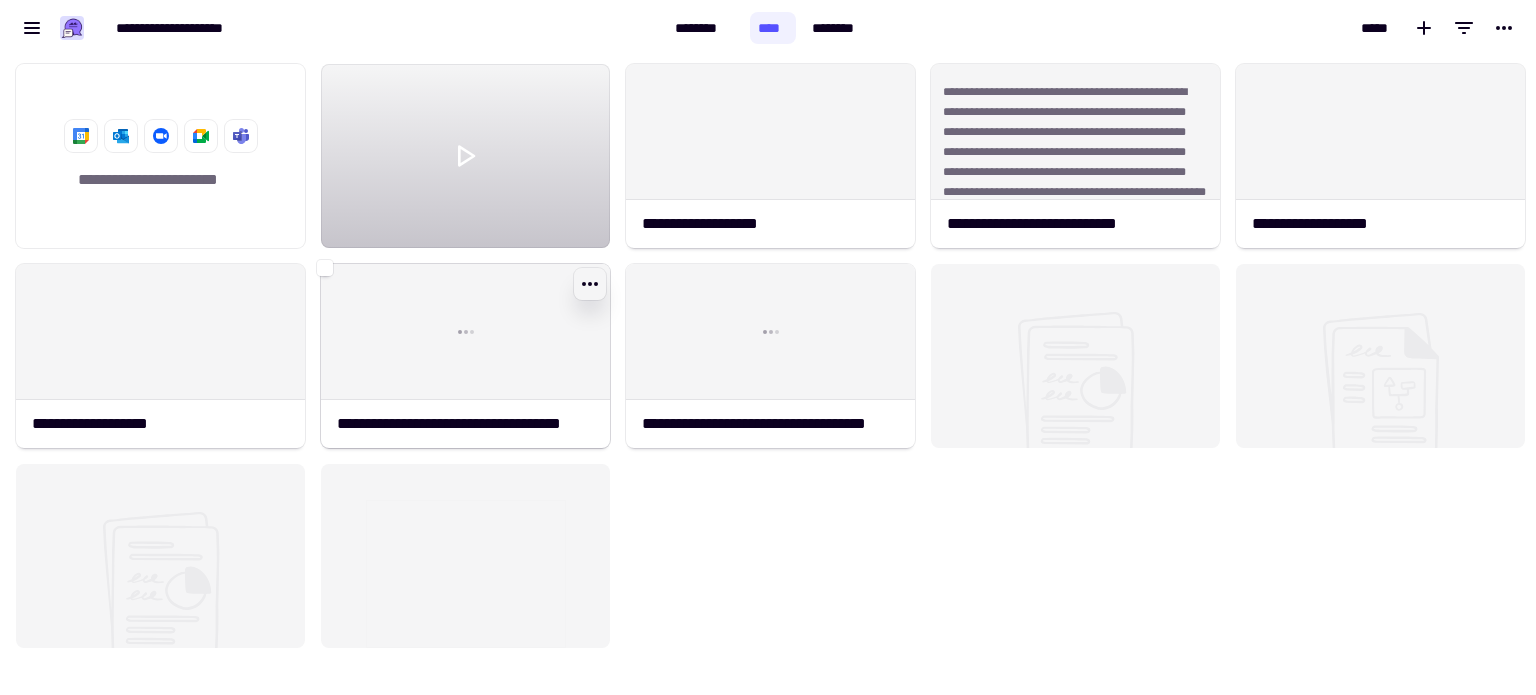 click 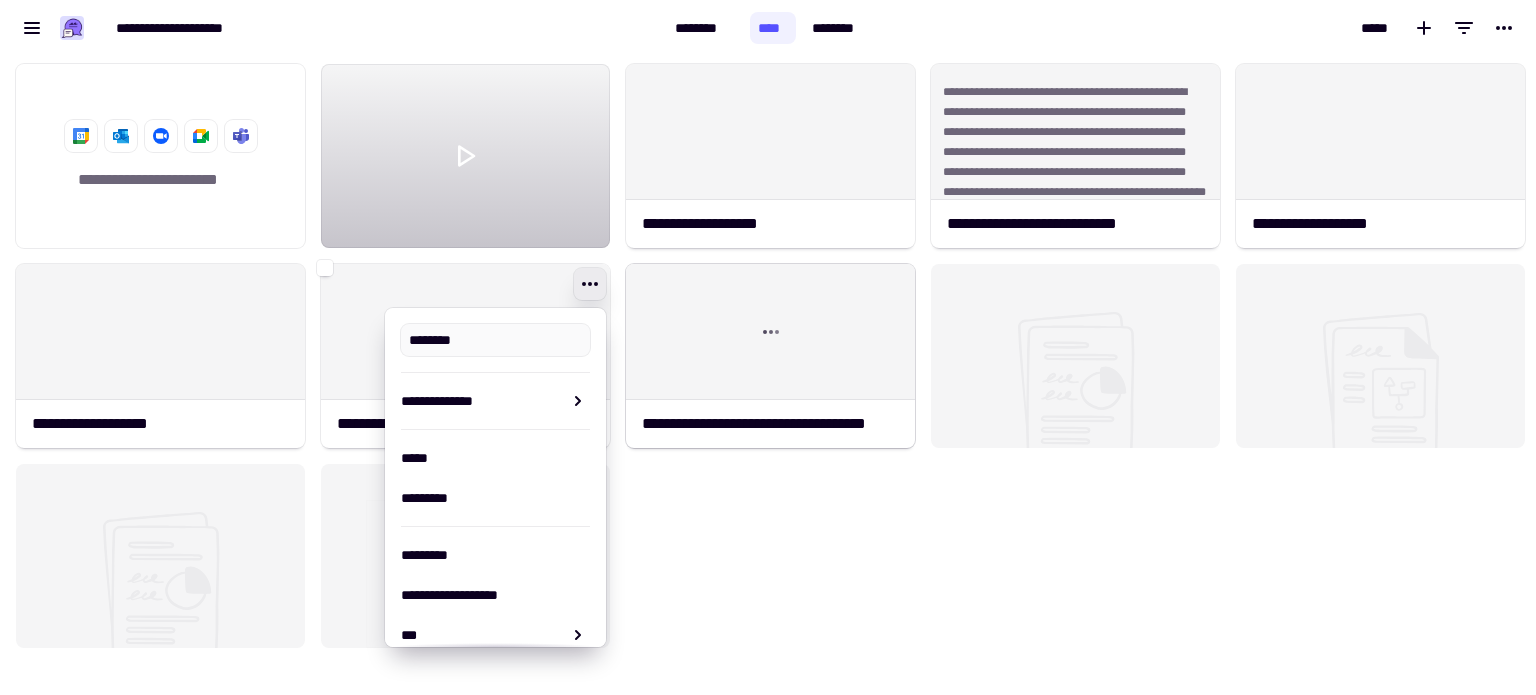 type on "**********" 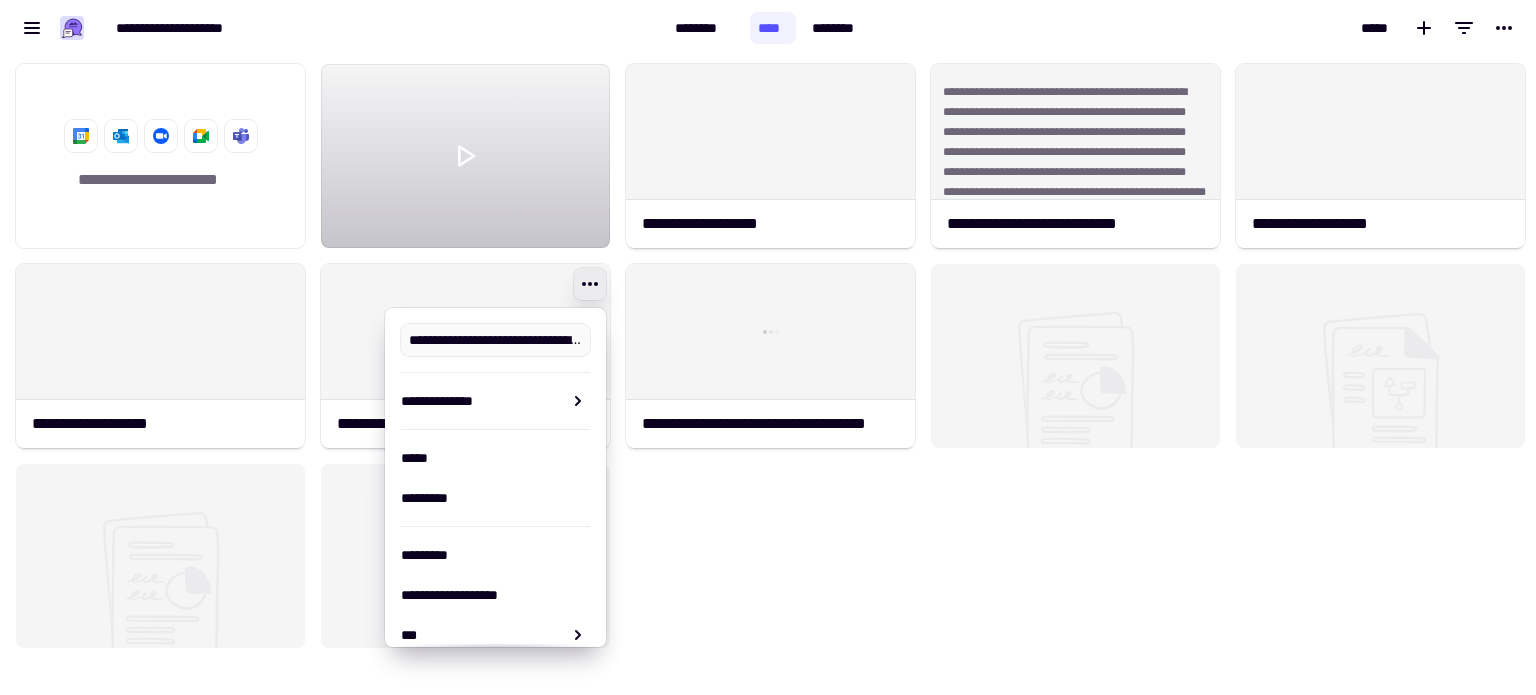 click on "**********" 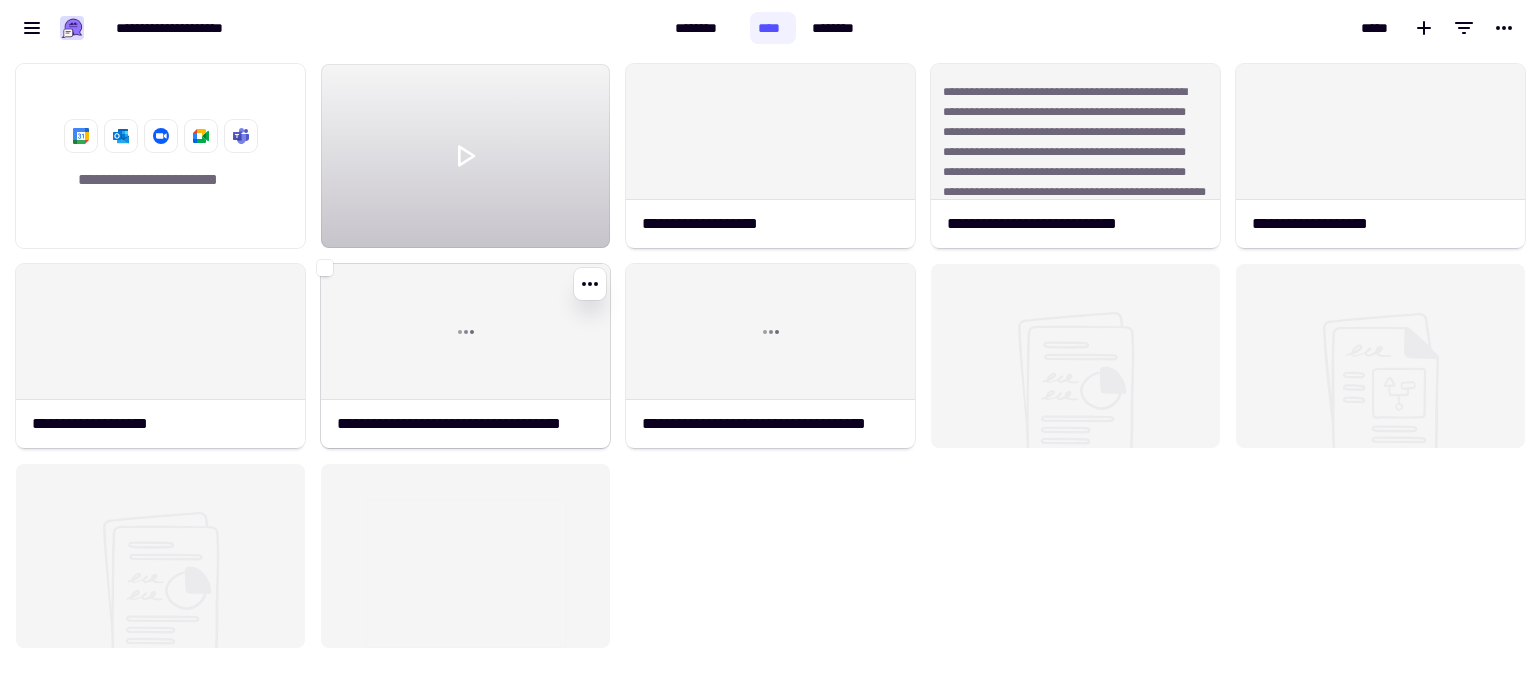 click 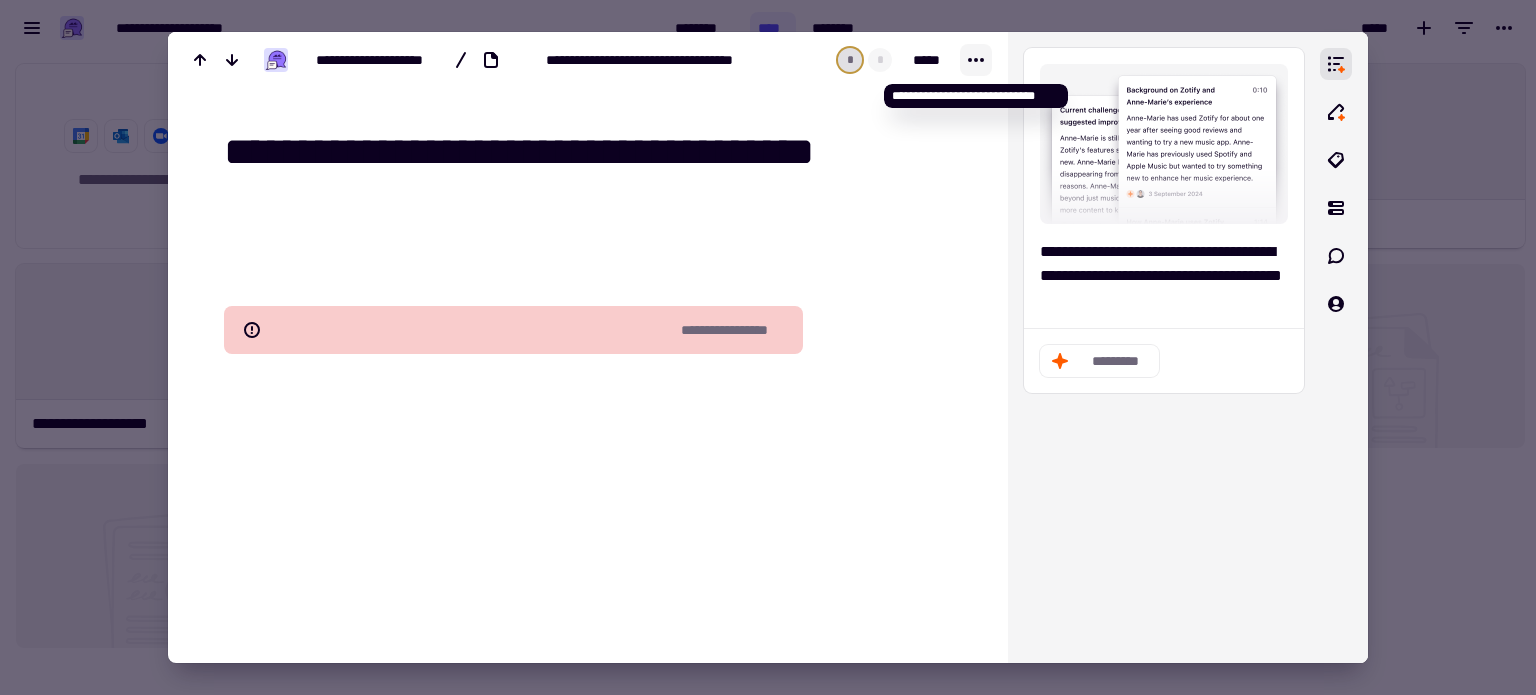 click 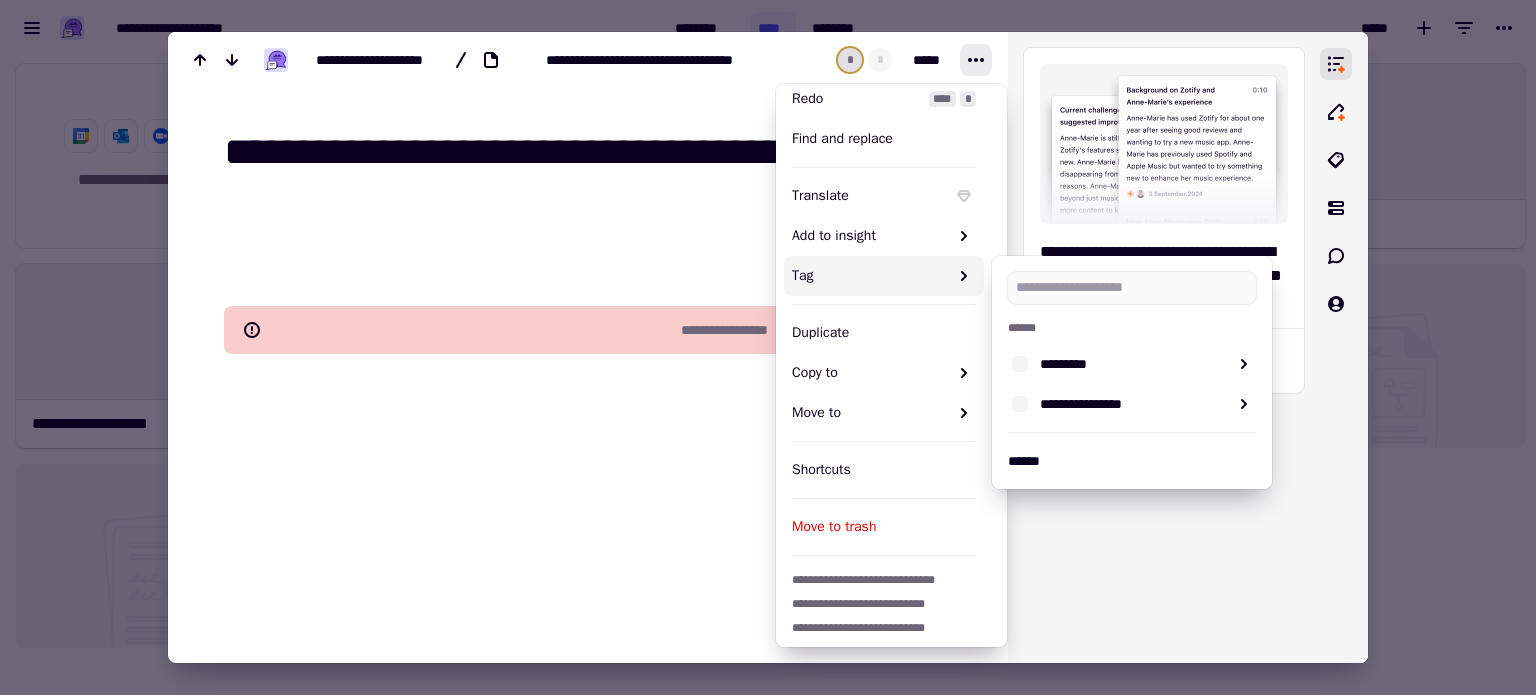 scroll, scrollTop: 172, scrollLeft: 0, axis: vertical 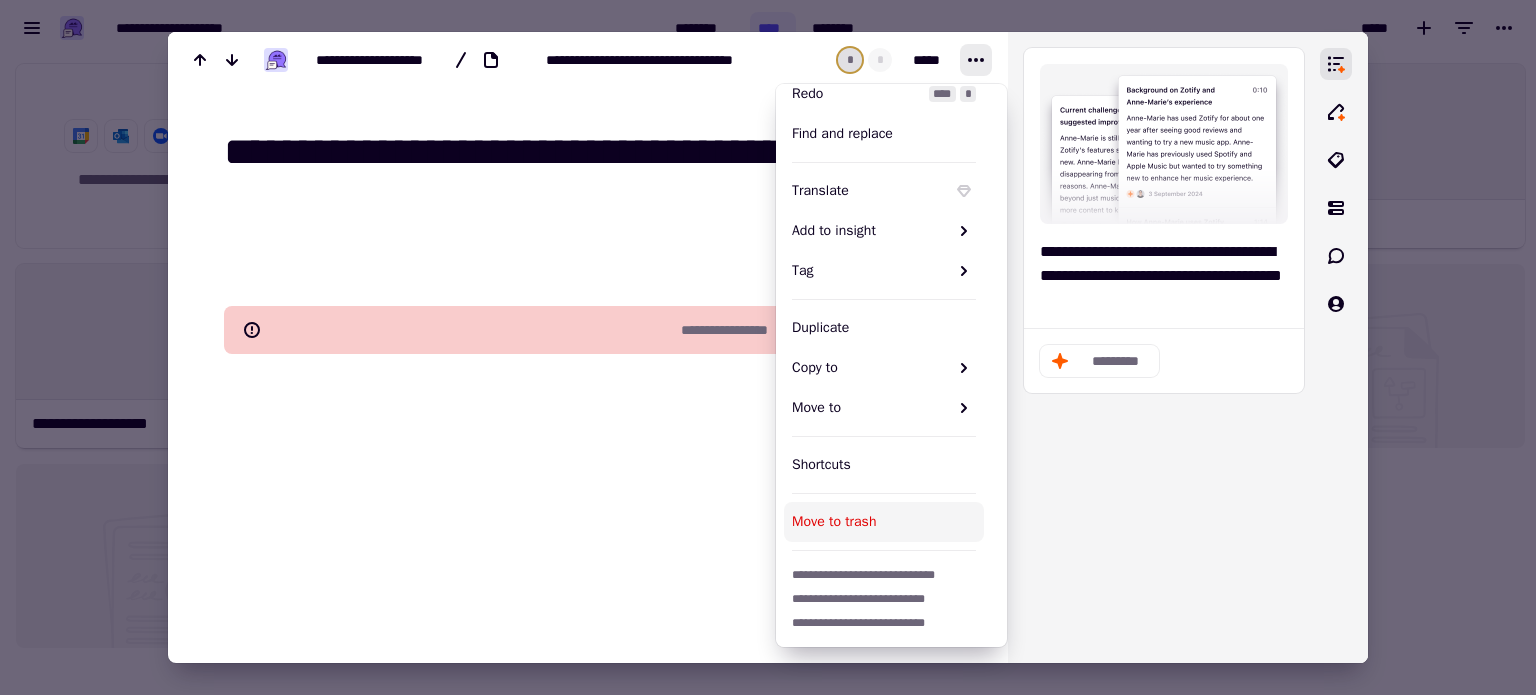 drag, startPoint x: 882, startPoint y: 510, endPoint x: 991, endPoint y: 490, distance: 110.81967 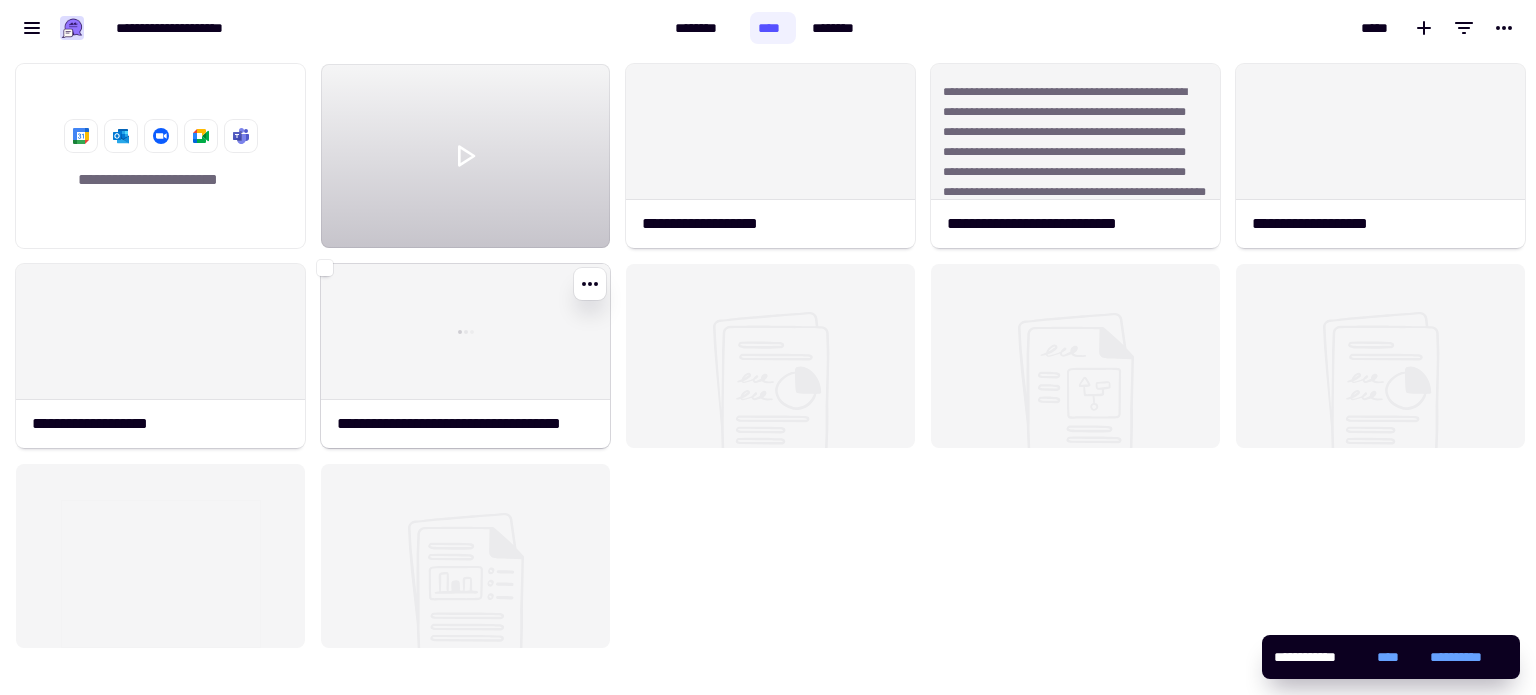 click 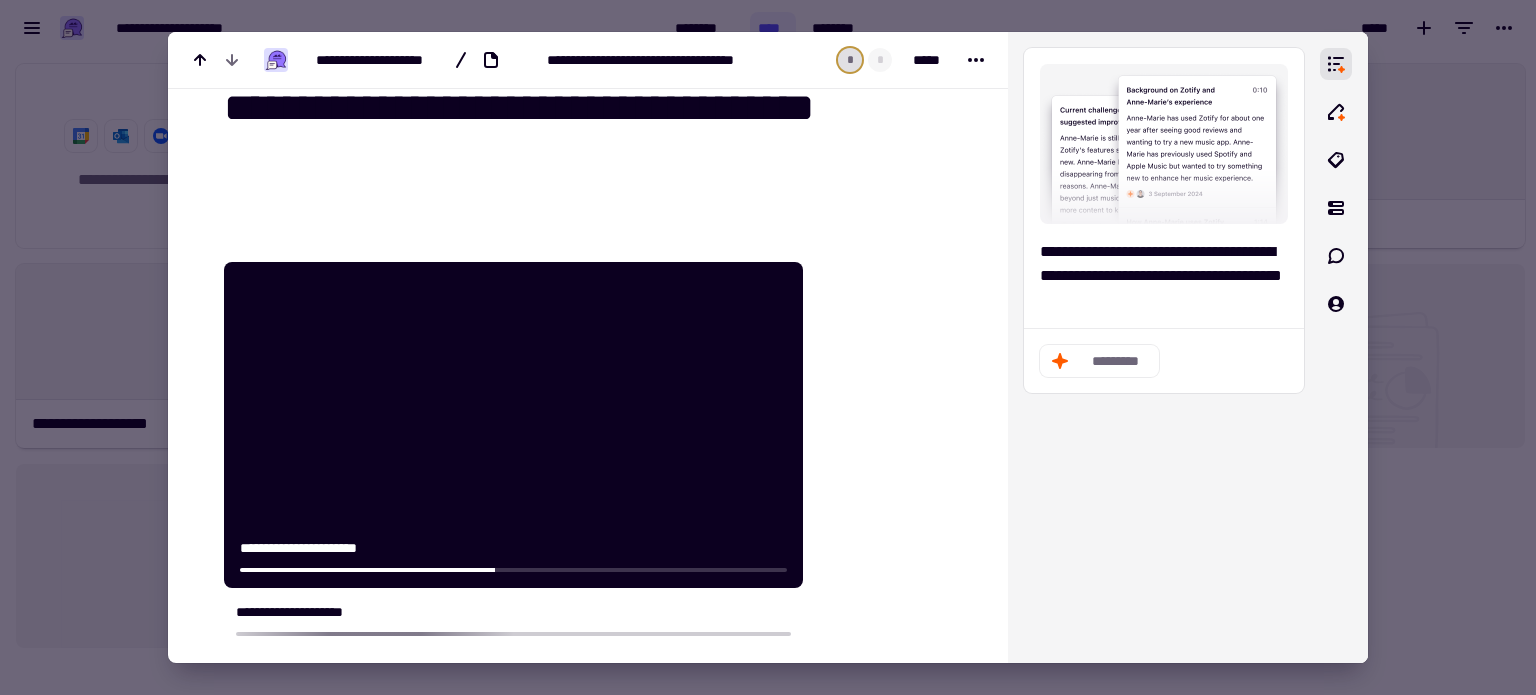 scroll, scrollTop: 0, scrollLeft: 0, axis: both 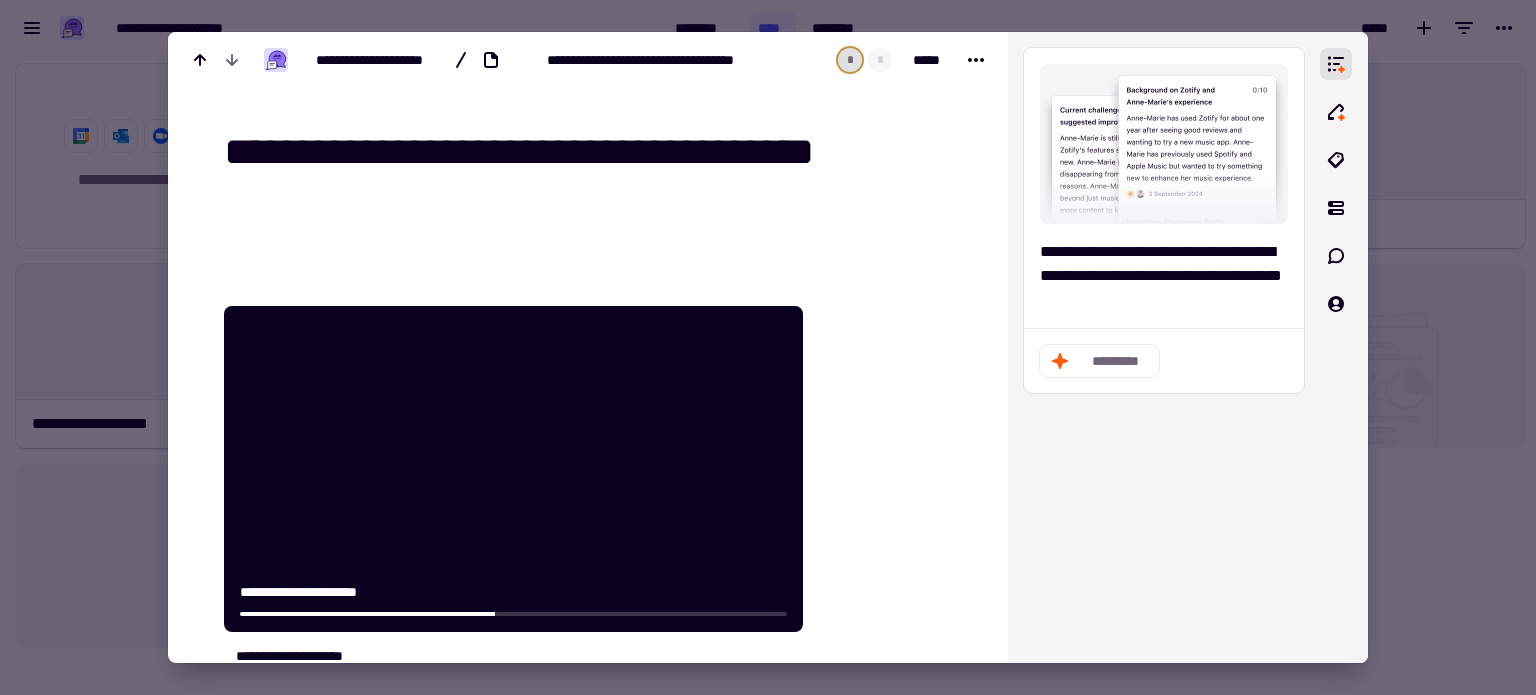 click on "**********" at bounding box center (592, 177) 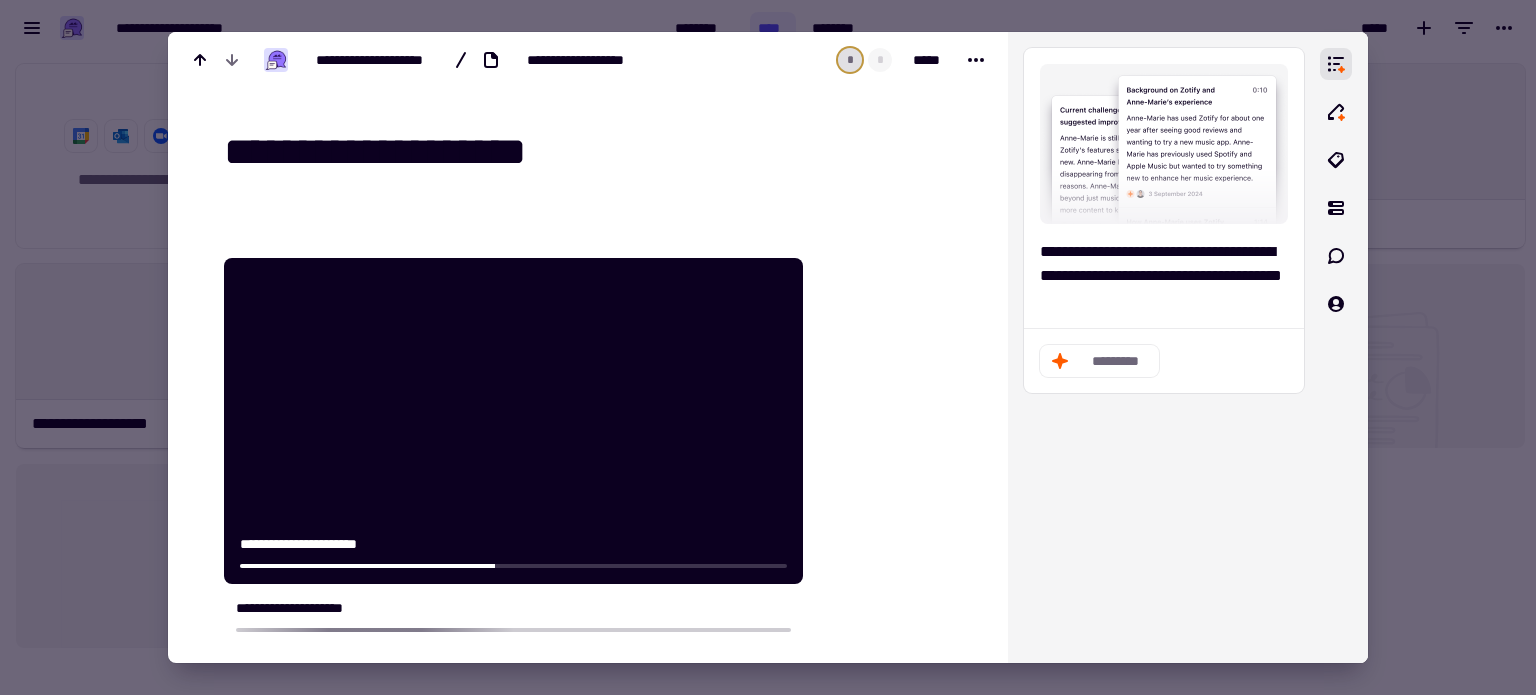 type on "**********" 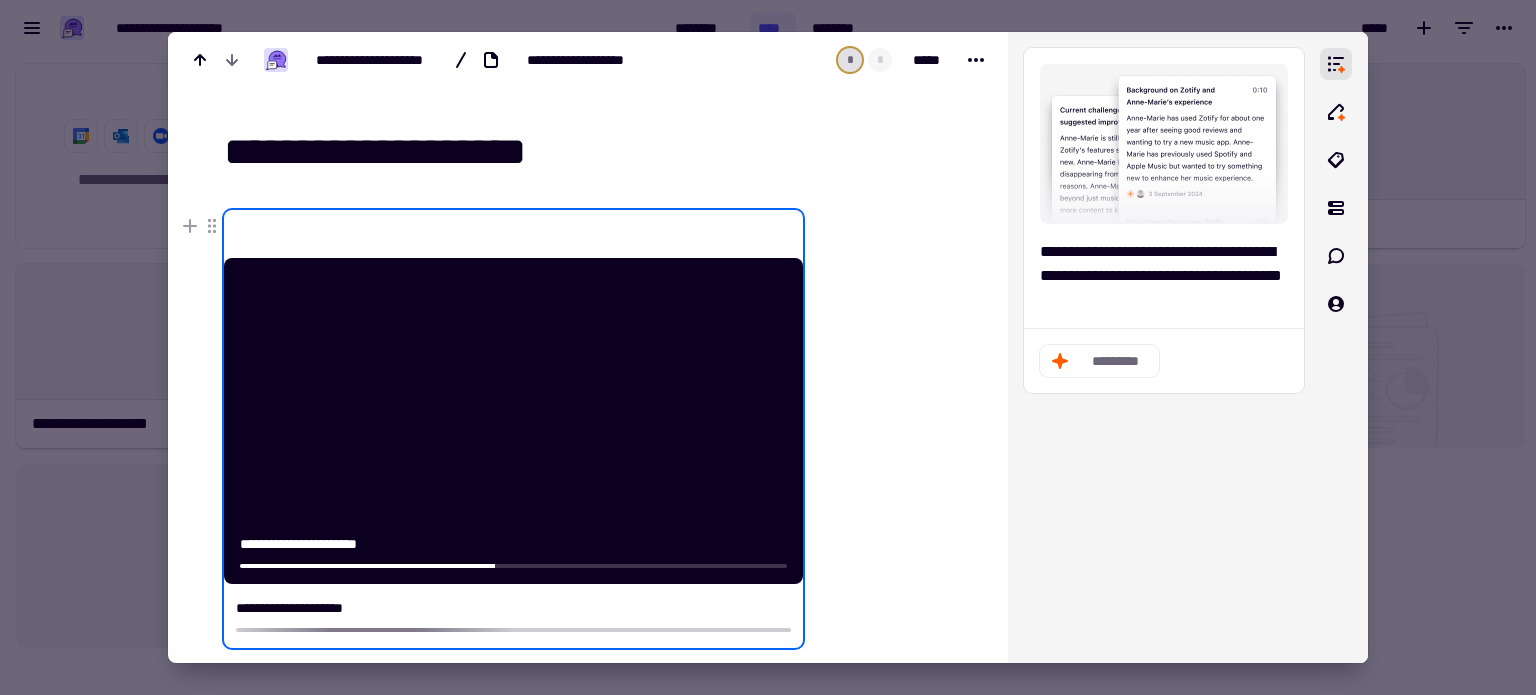 click at bounding box center [768, 347] 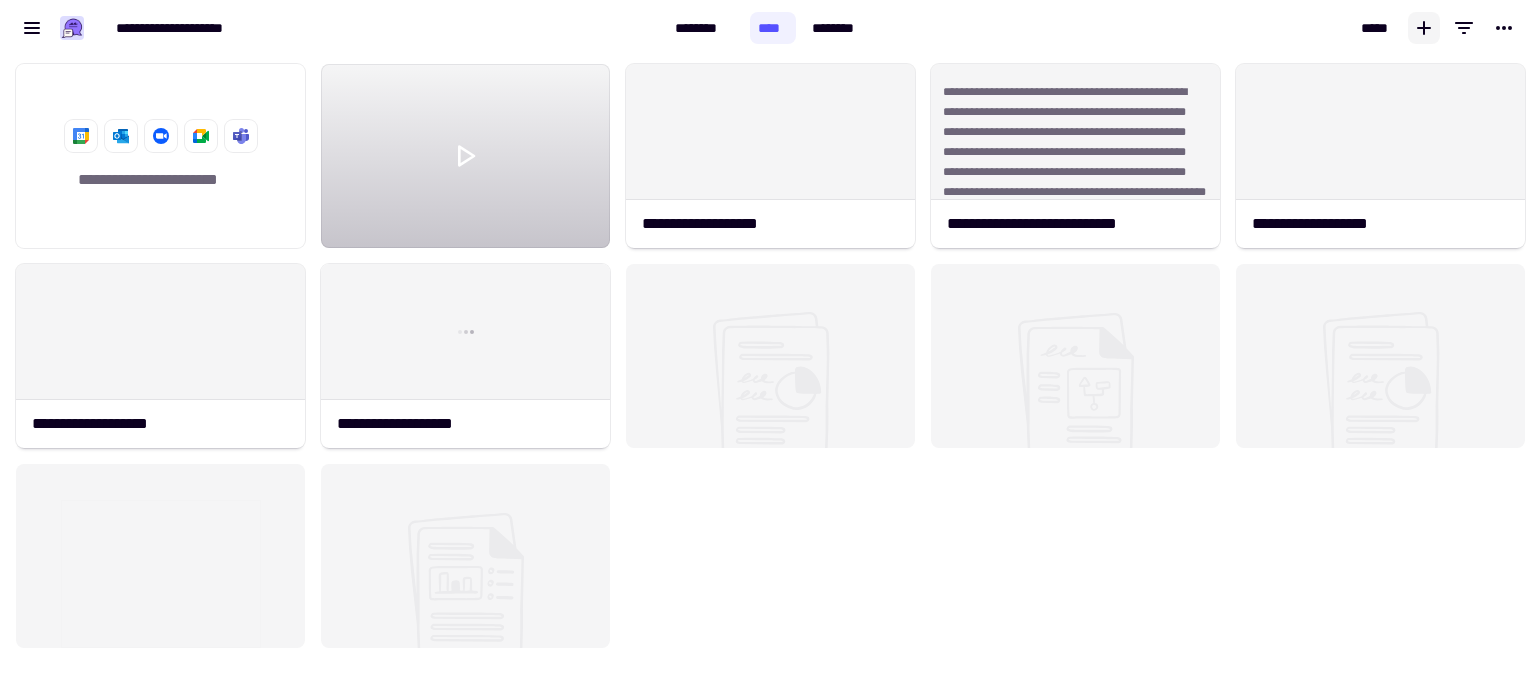 click 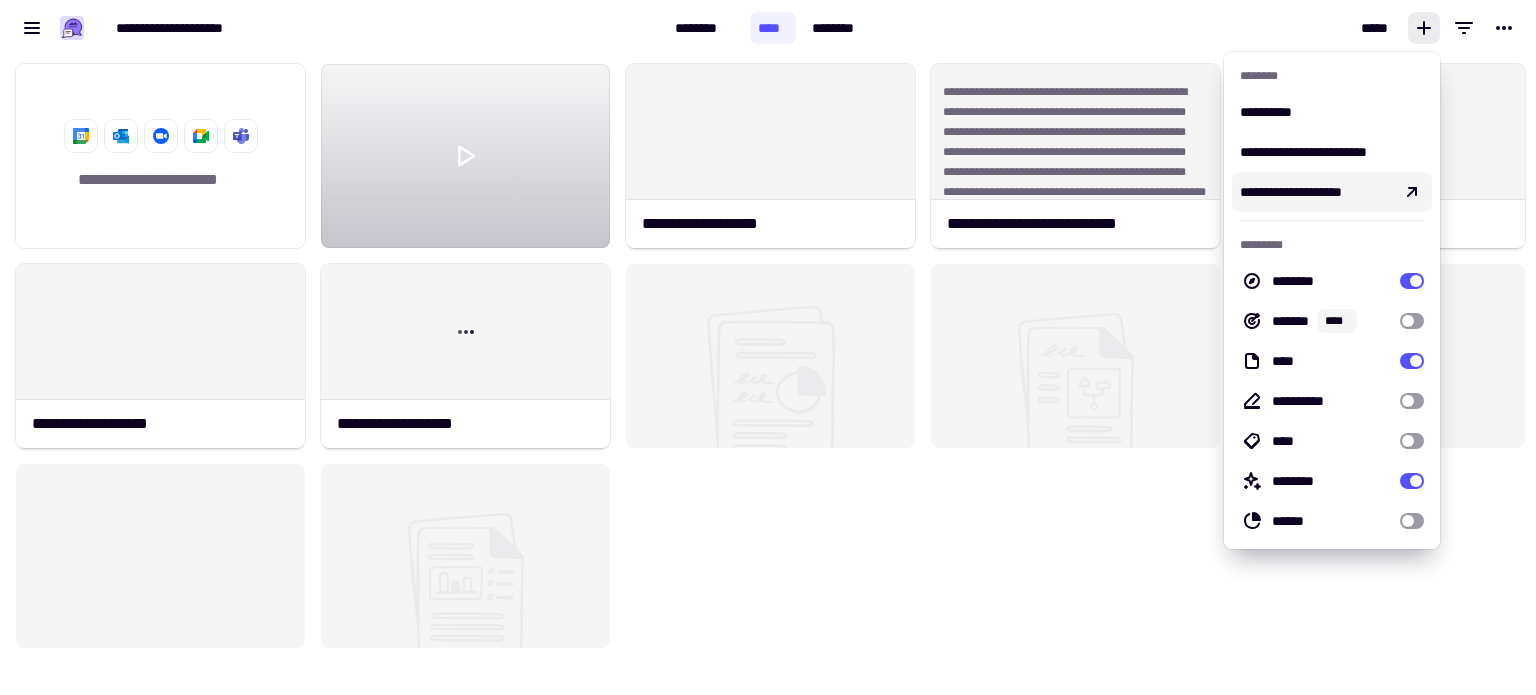 click 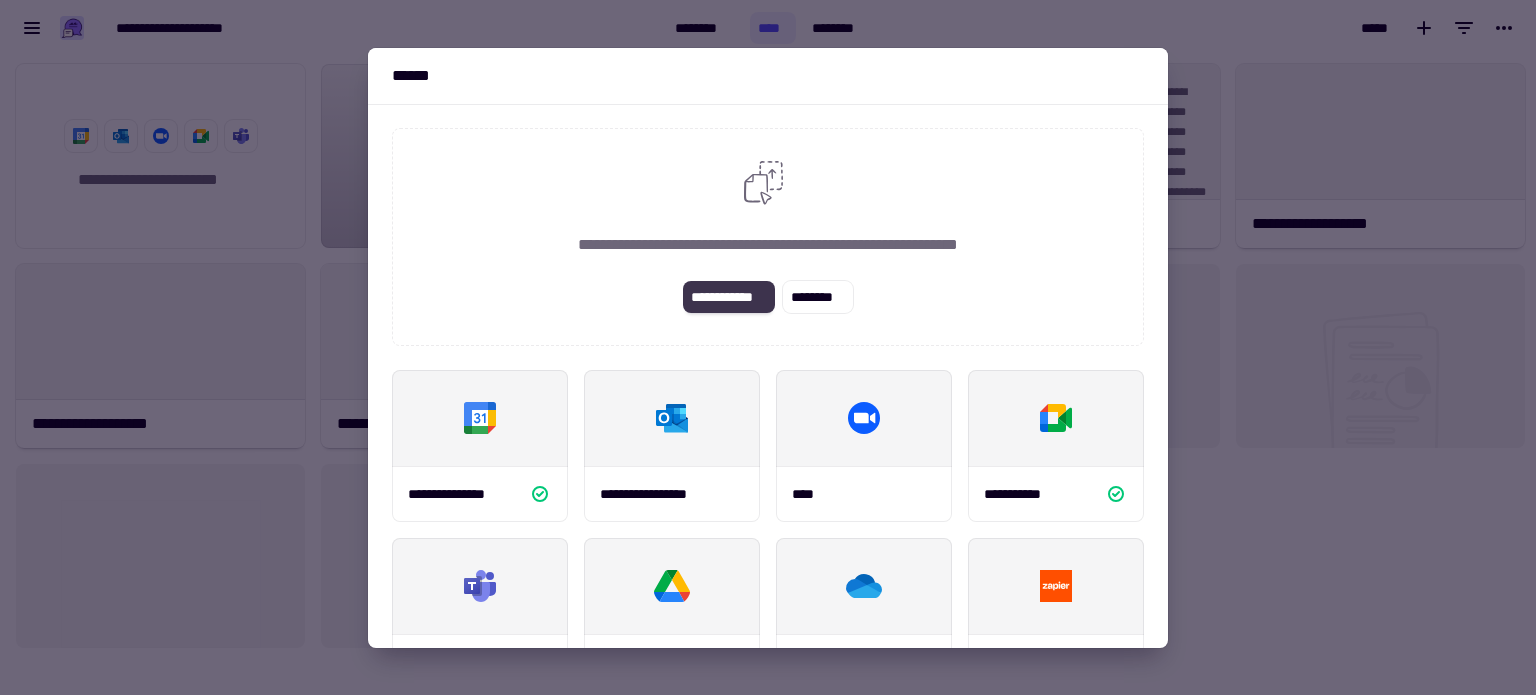 click on "**********" 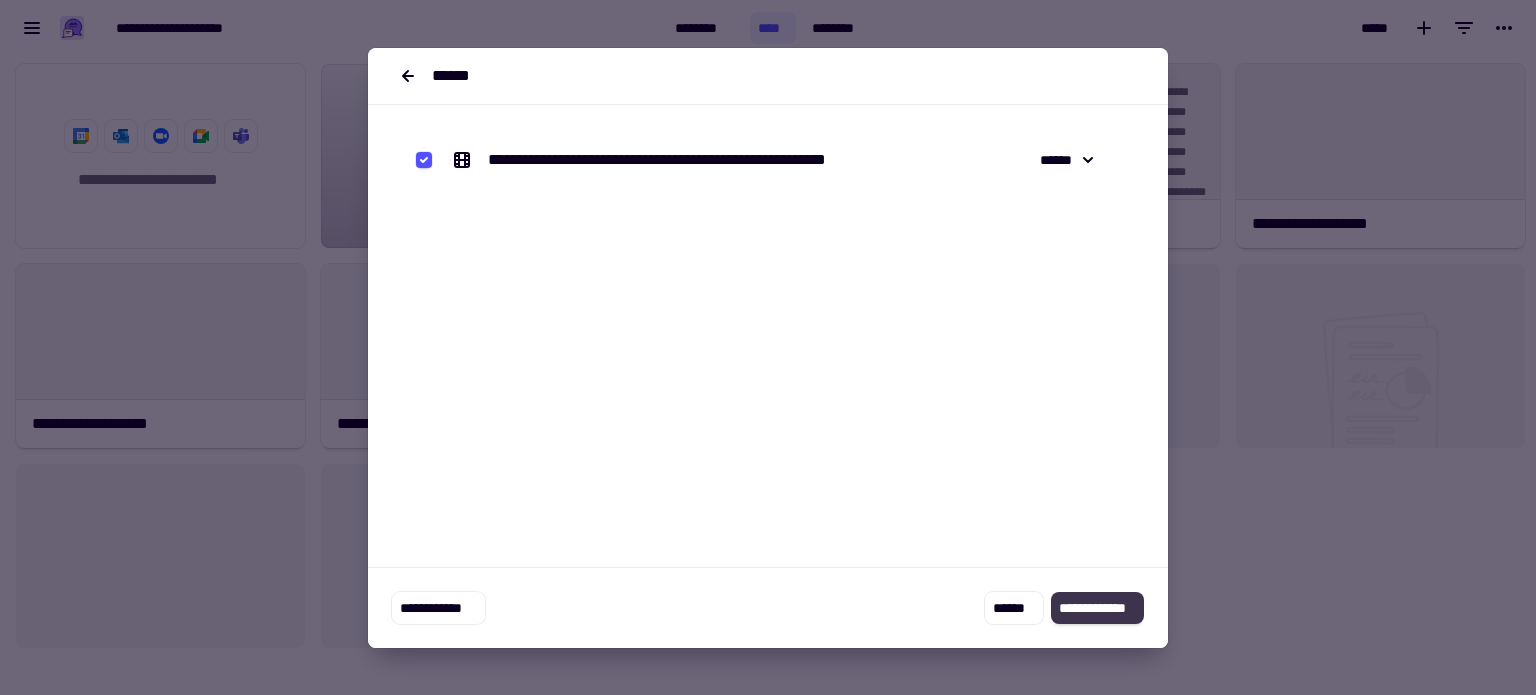 click on "**********" 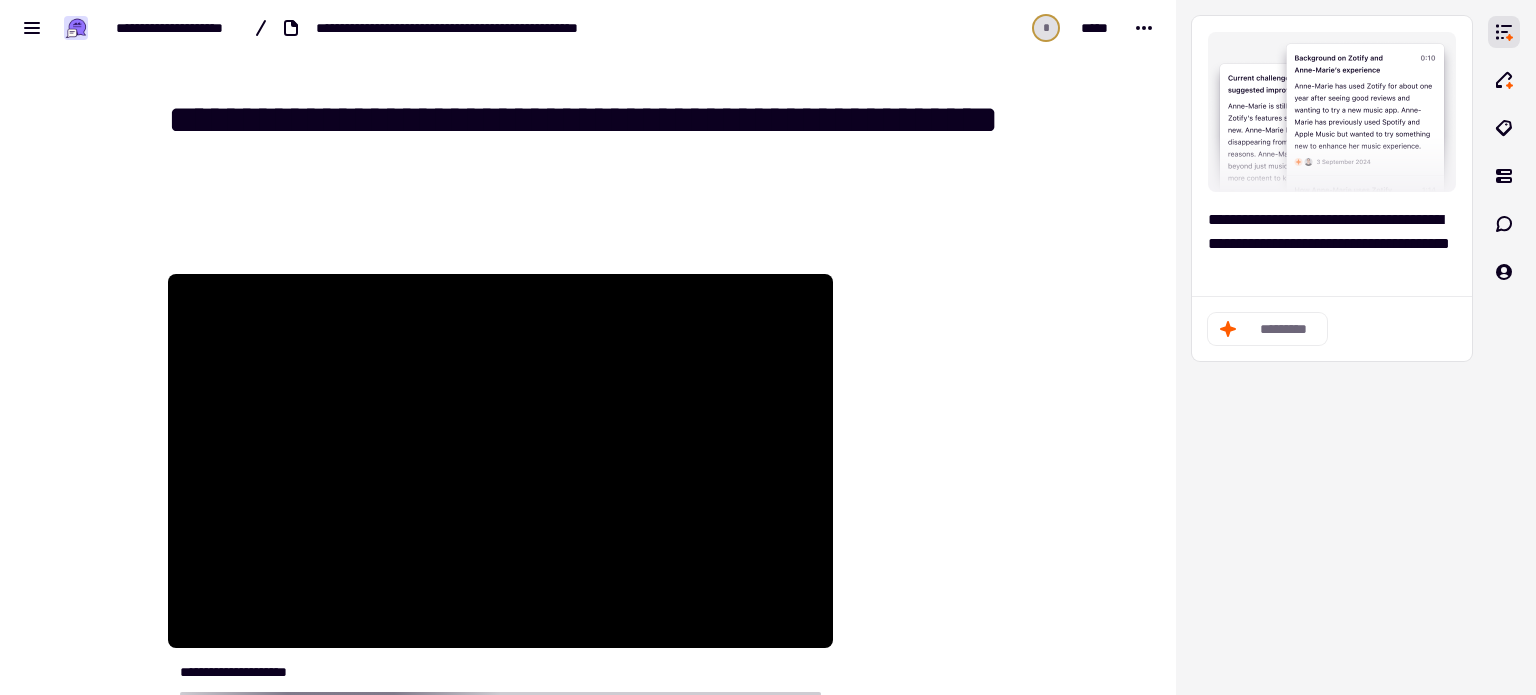 click on "**********" at bounding box center (600, 145) 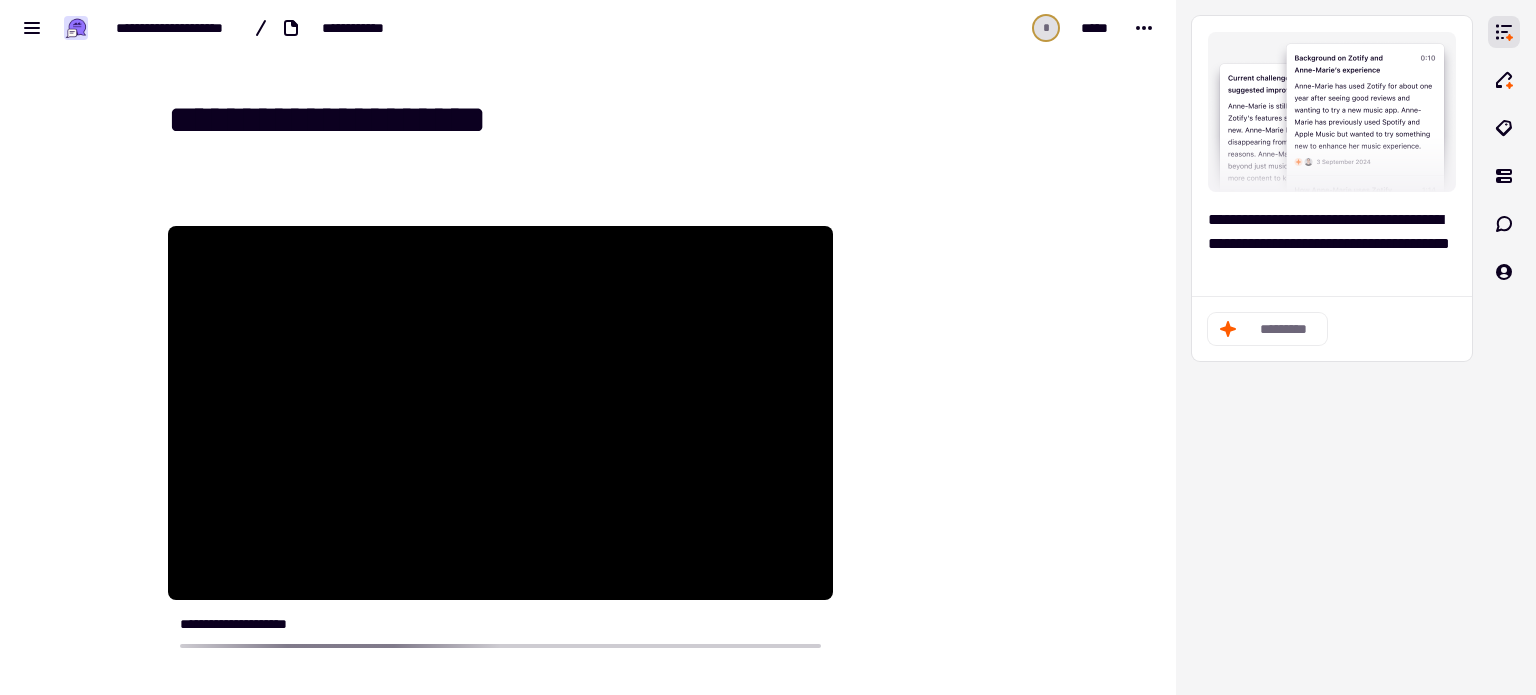 type on "**********" 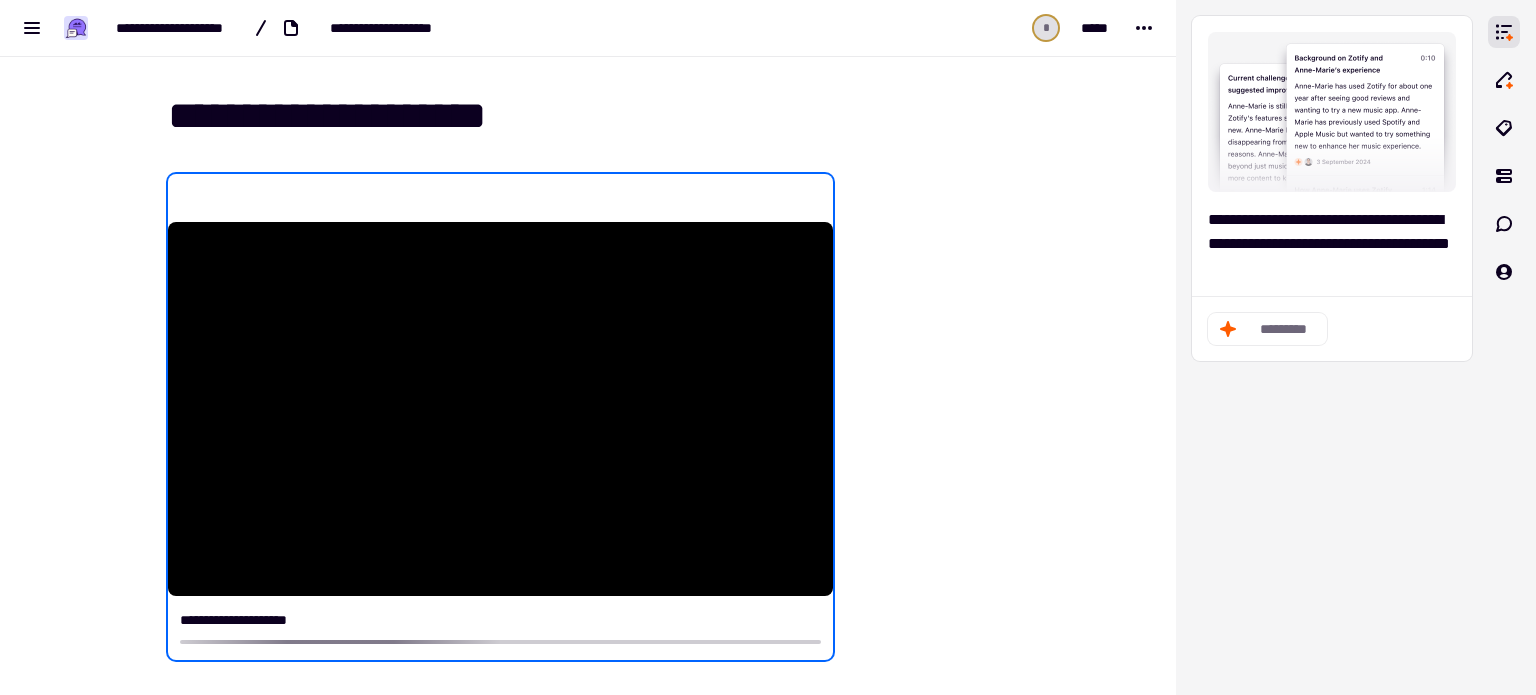 scroll, scrollTop: 0, scrollLeft: 0, axis: both 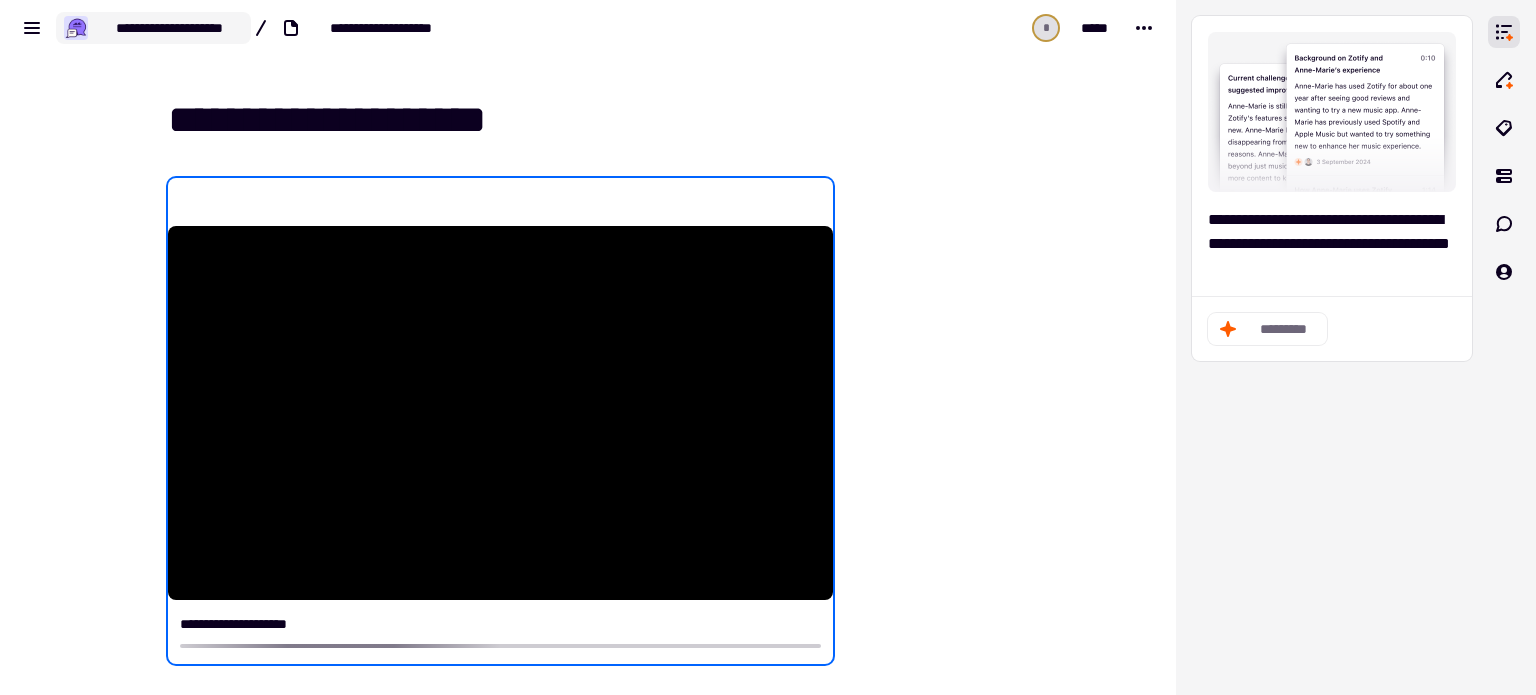 click on "**********" 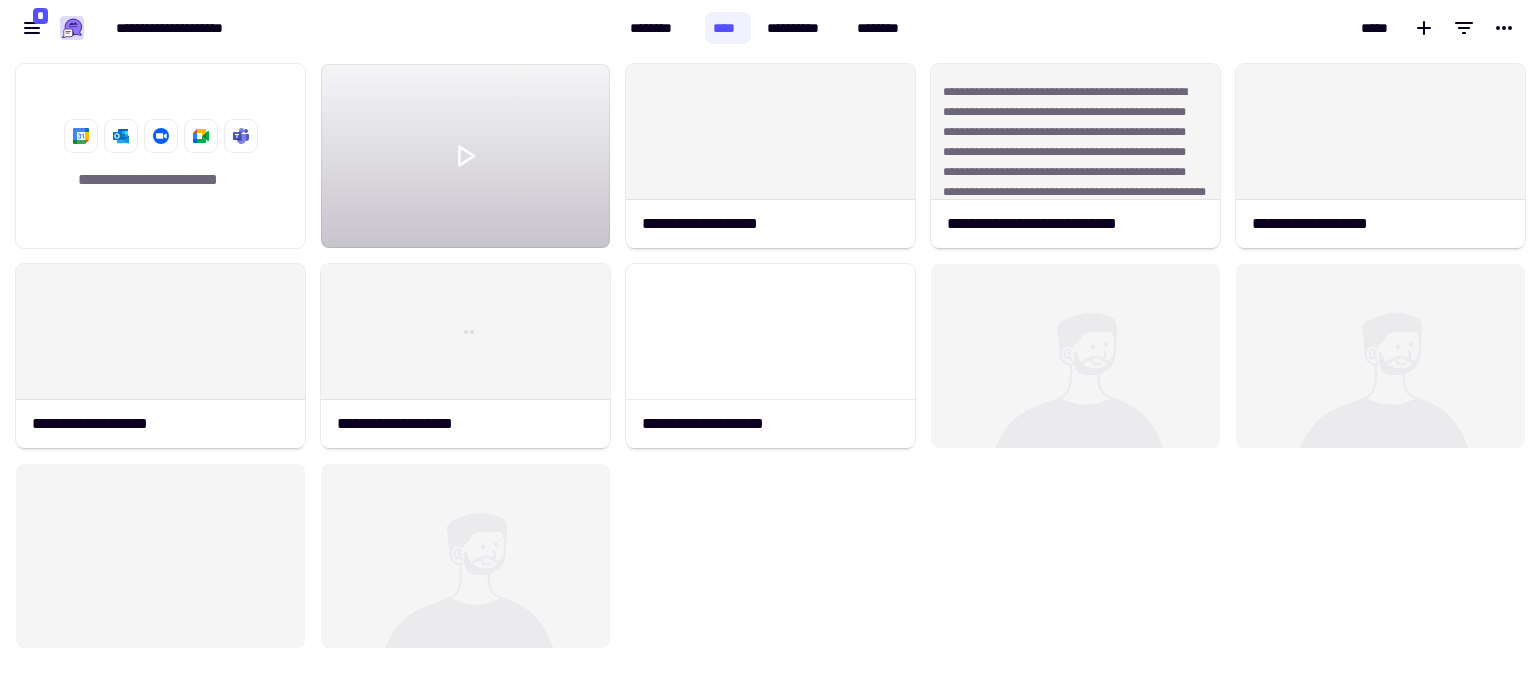 scroll, scrollTop: 624, scrollLeft: 1520, axis: both 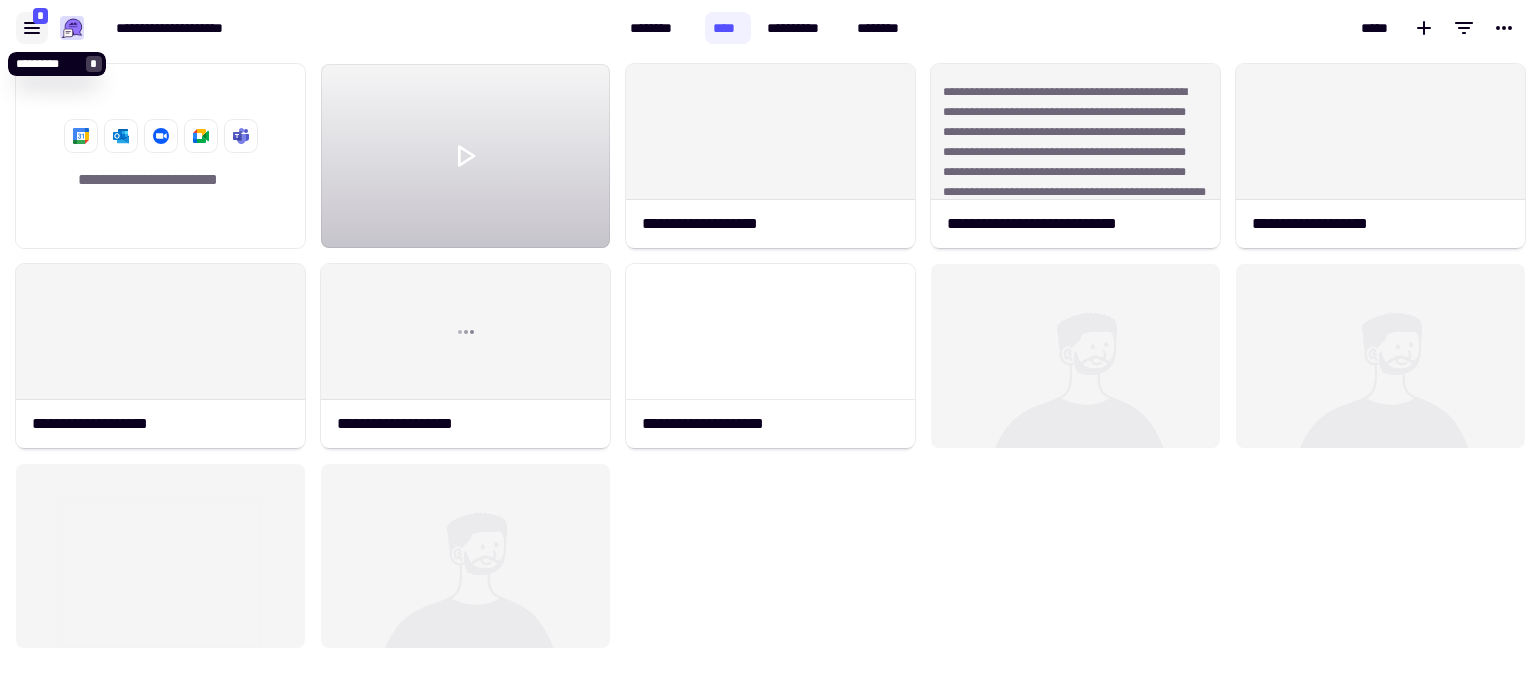 click 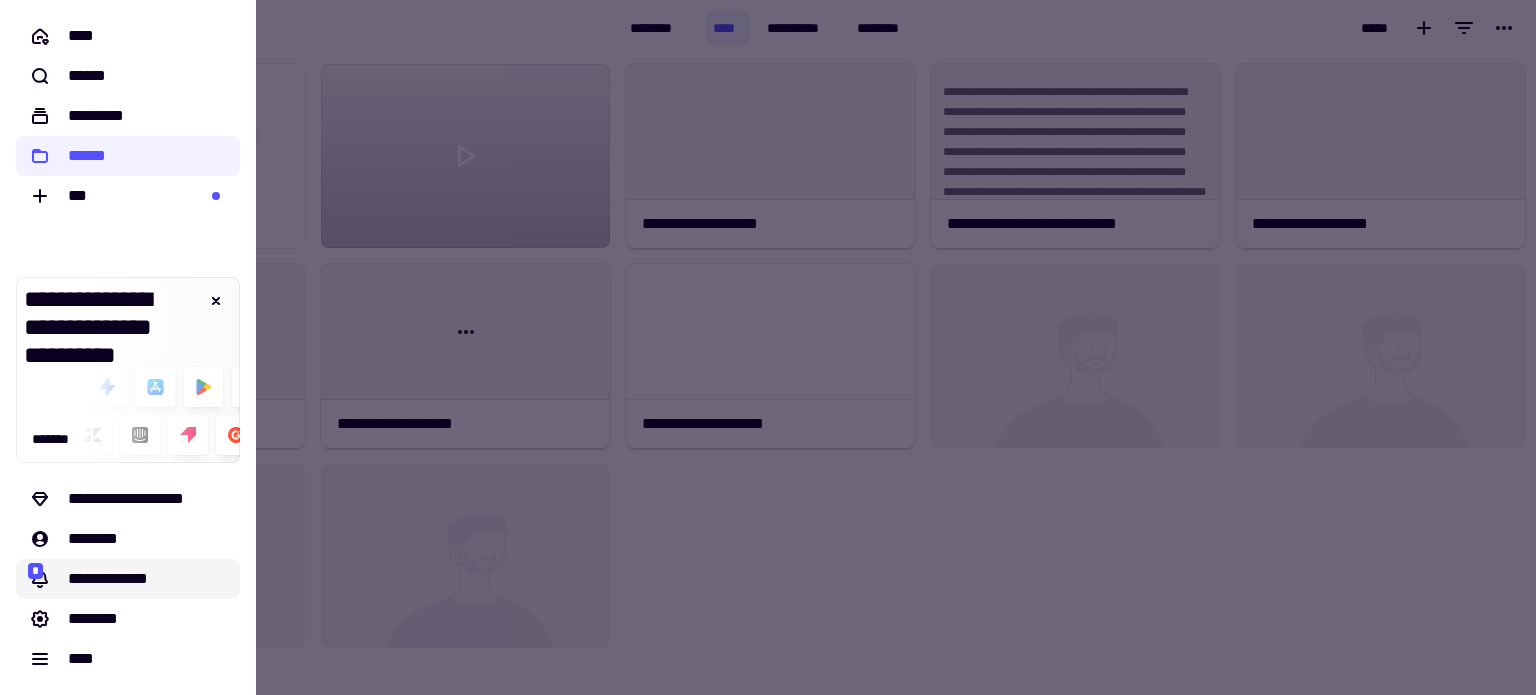 click on "**********" 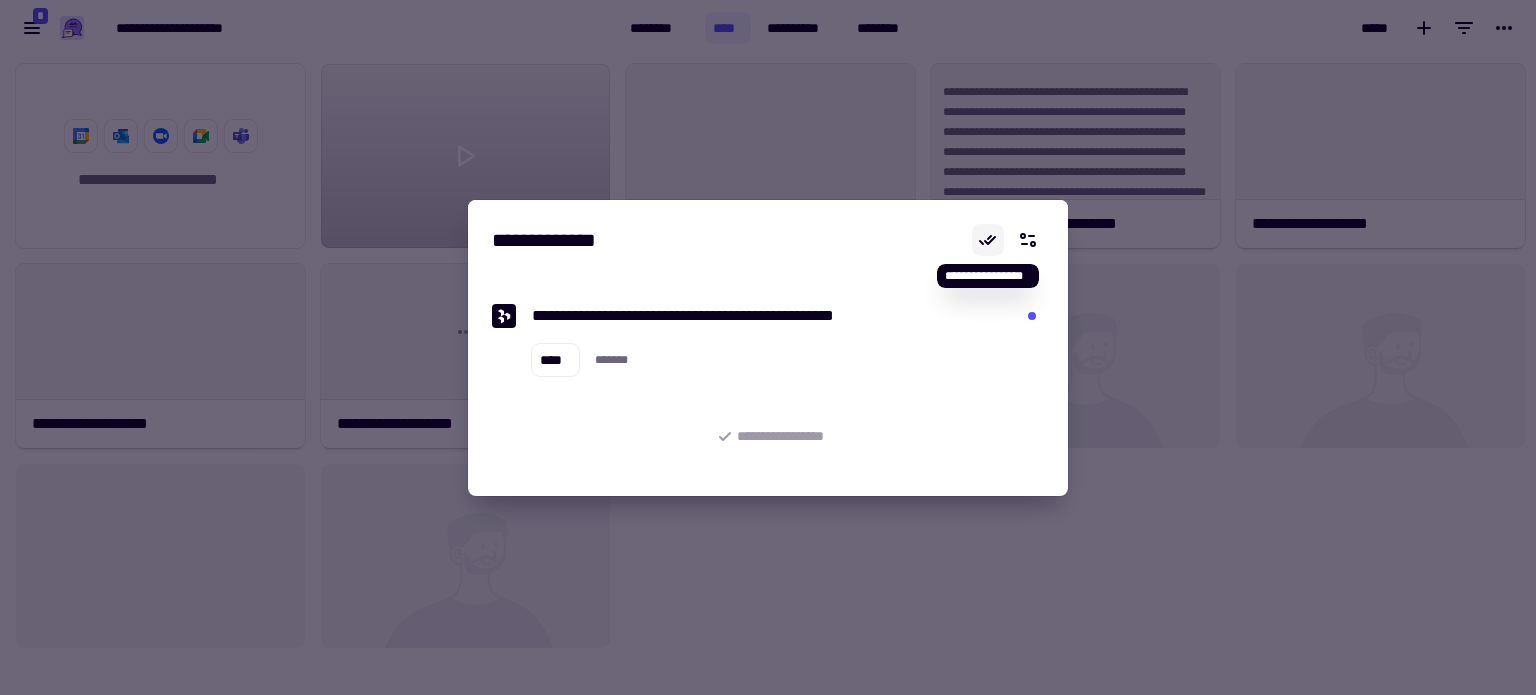 click 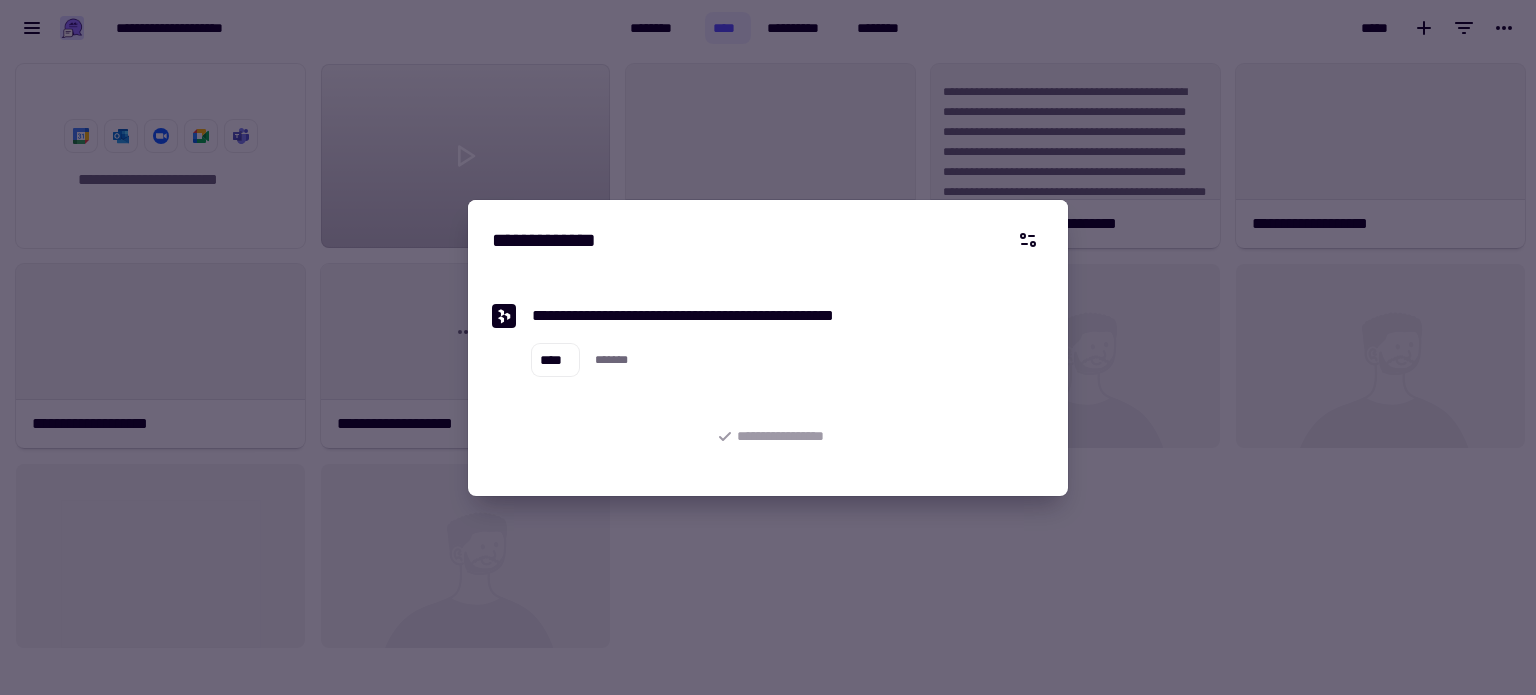 click at bounding box center [768, 347] 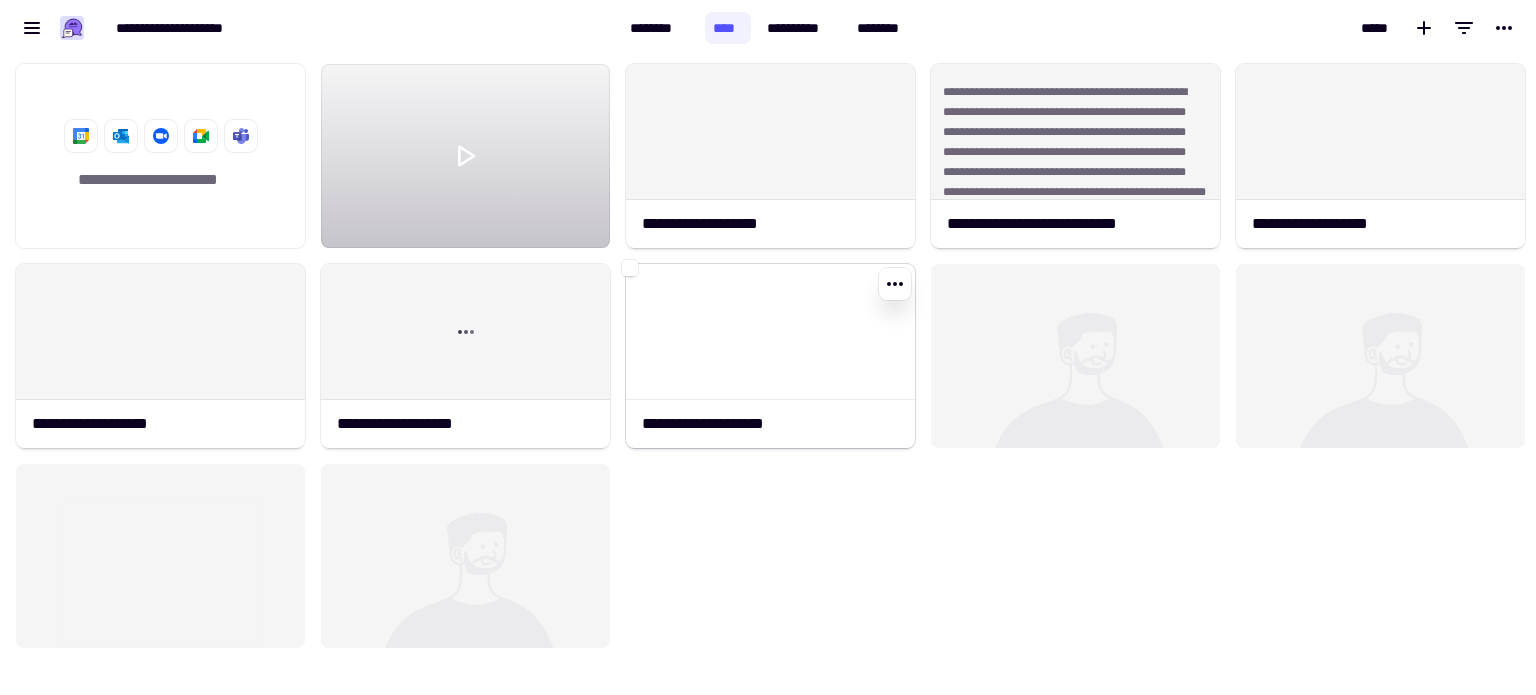 click 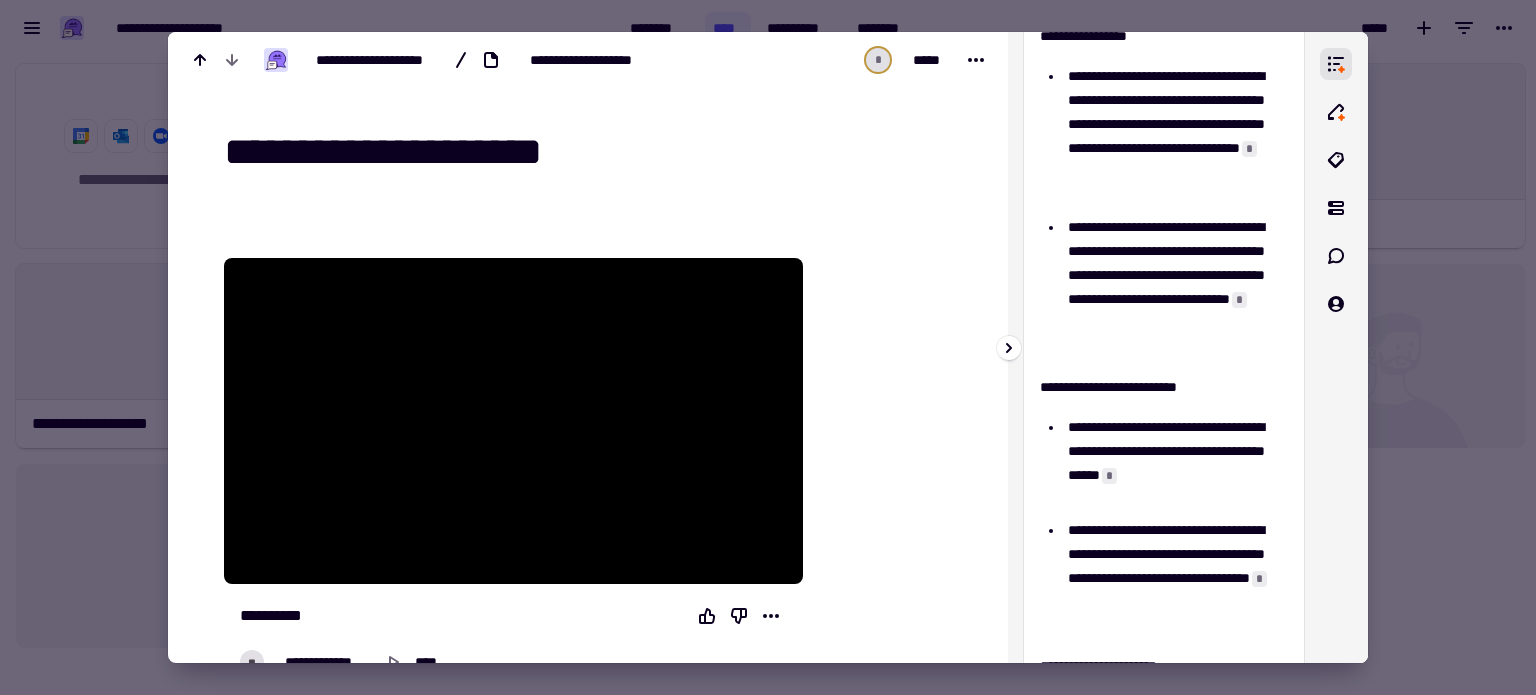 scroll, scrollTop: 304, scrollLeft: 0, axis: vertical 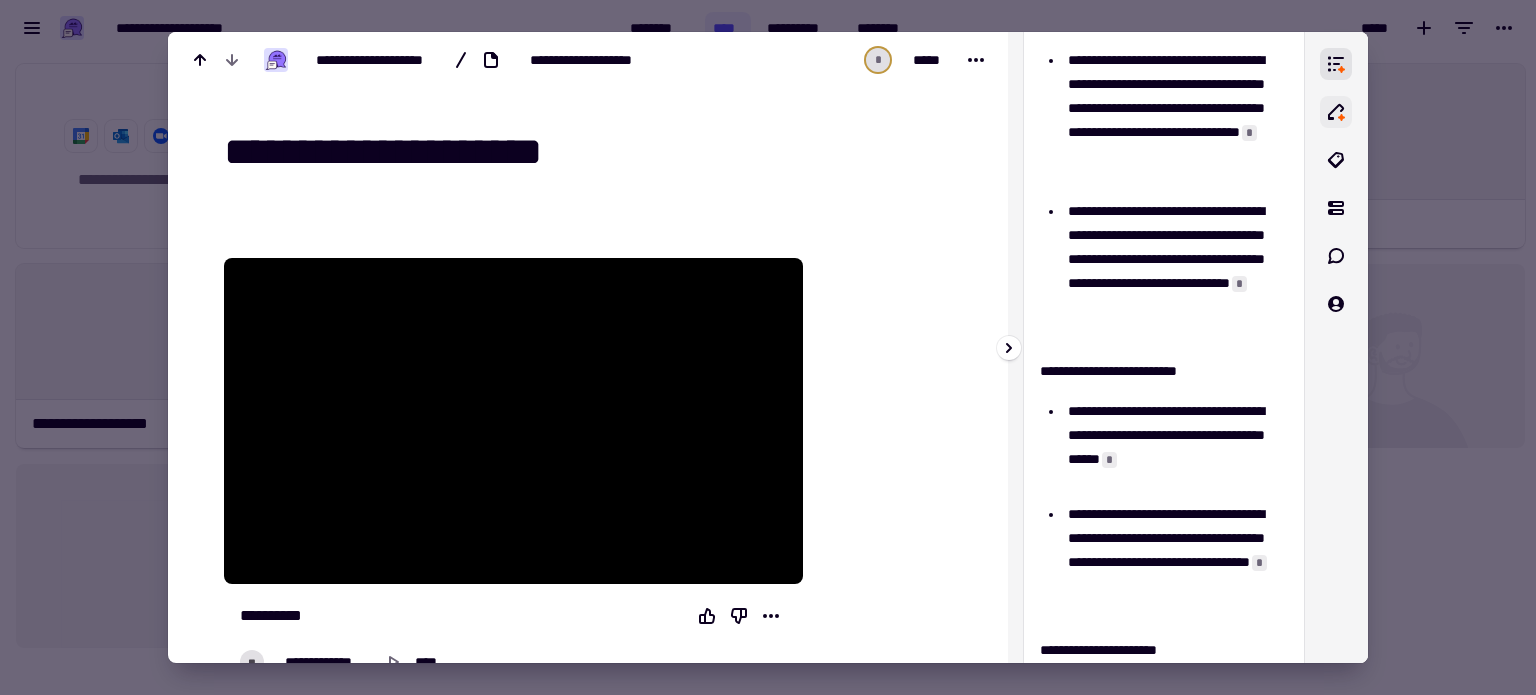 click 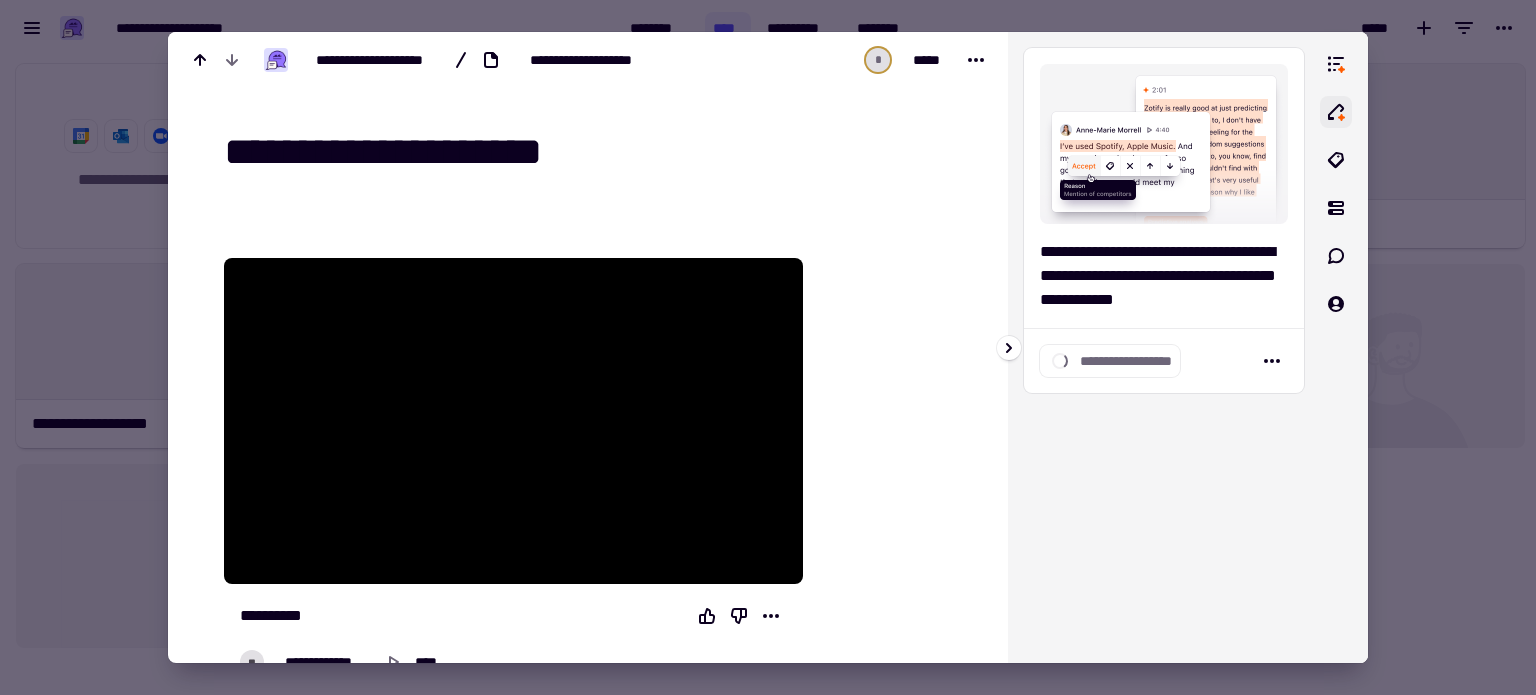 scroll, scrollTop: 0, scrollLeft: 0, axis: both 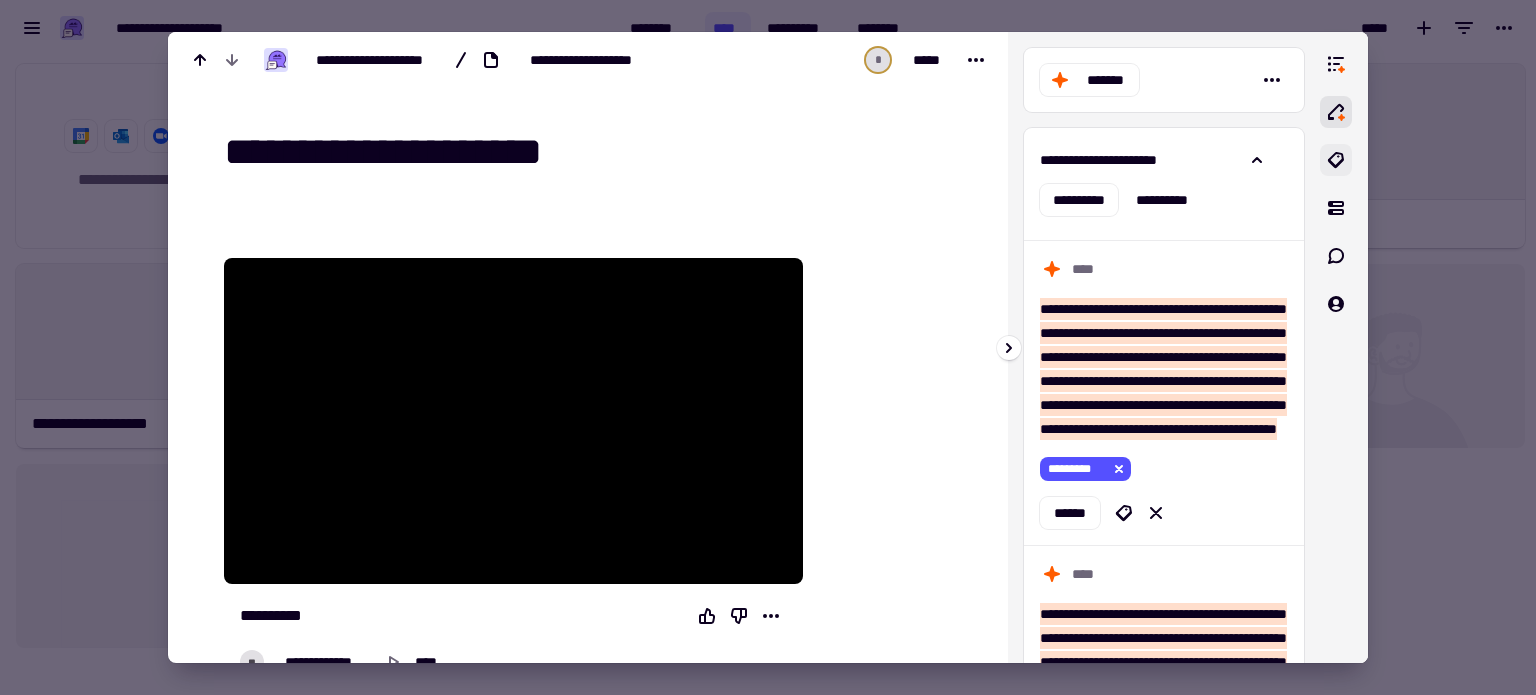 click 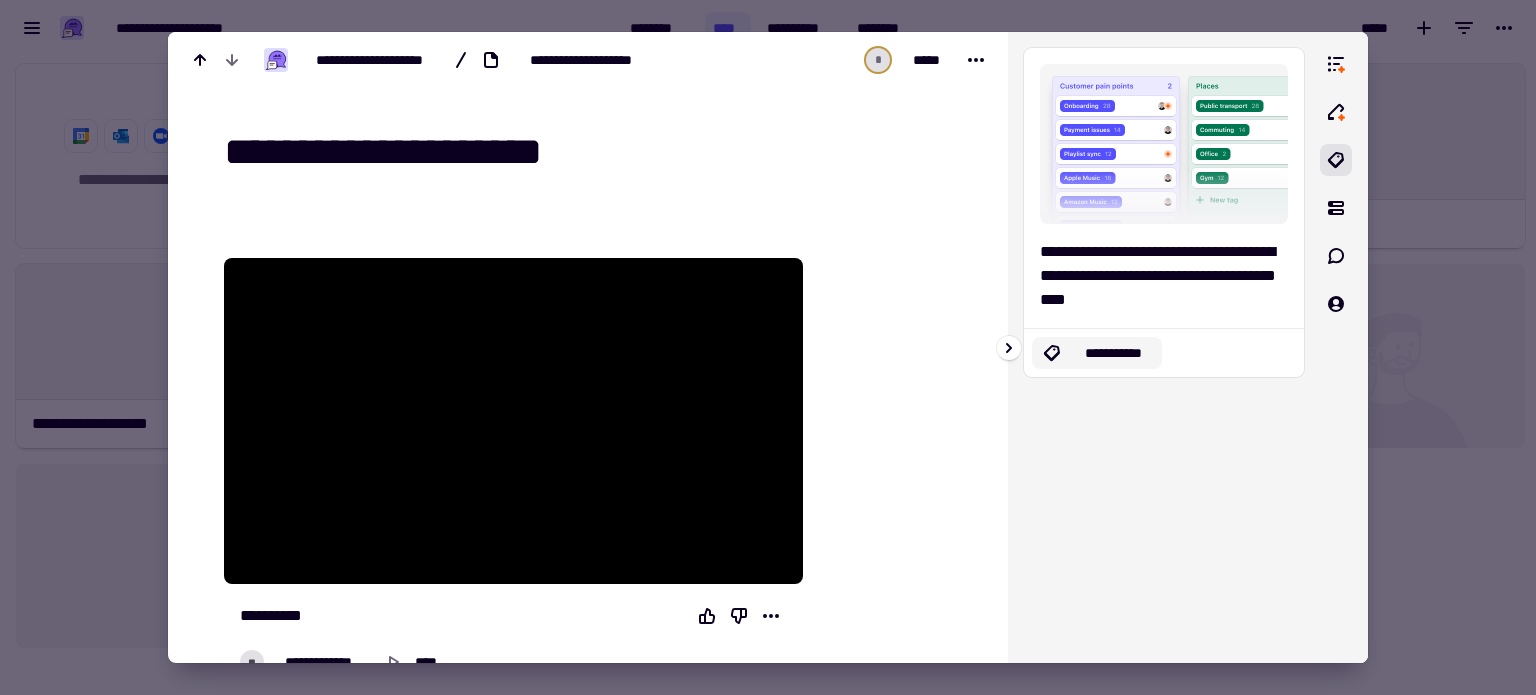 click on "**********" 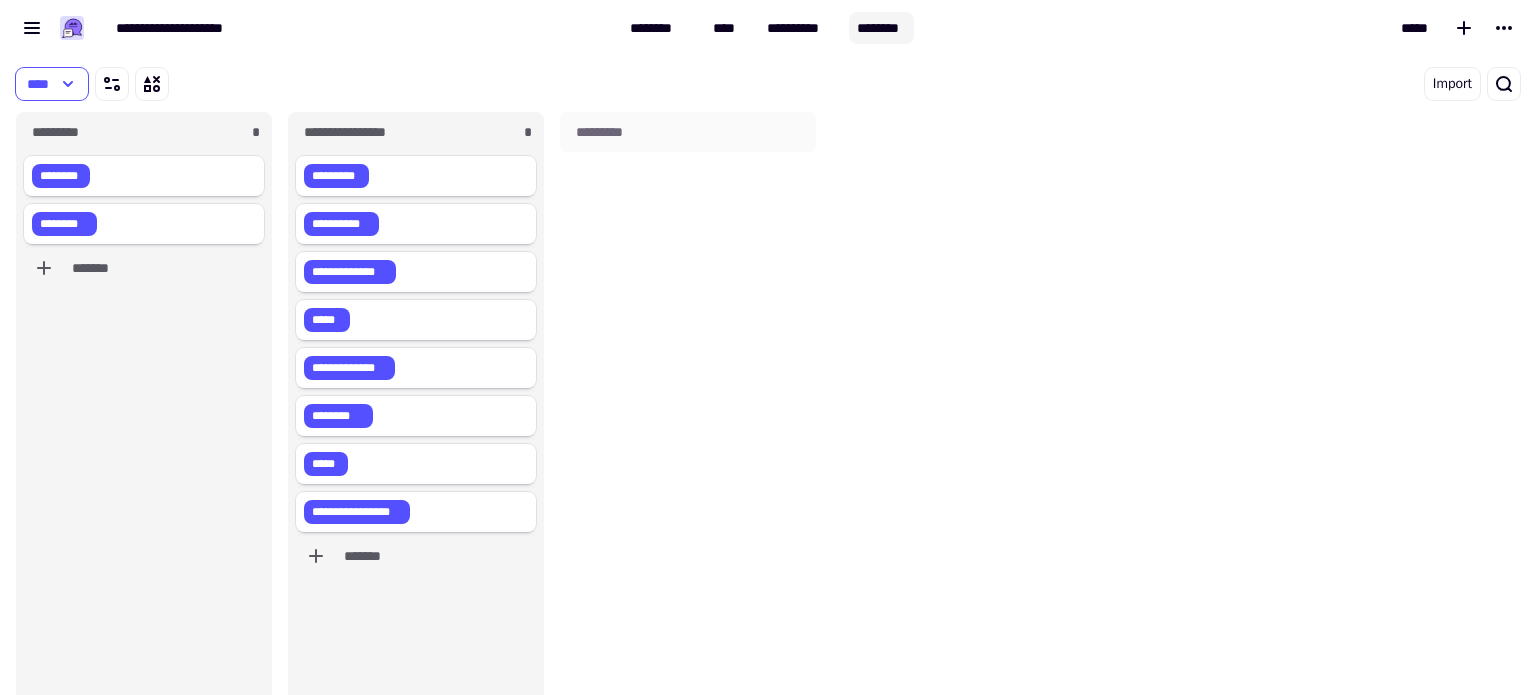 scroll, scrollTop: 16, scrollLeft: 16, axis: both 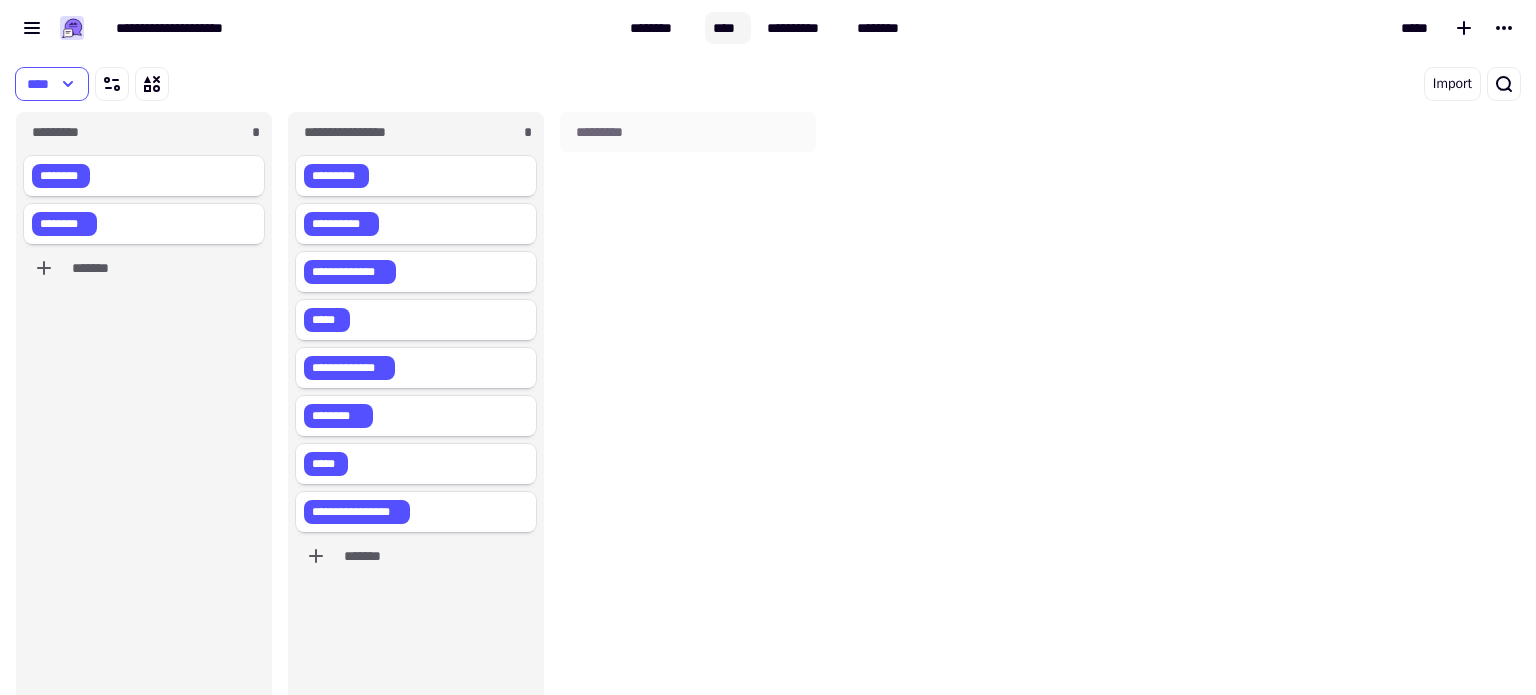 click on "****" 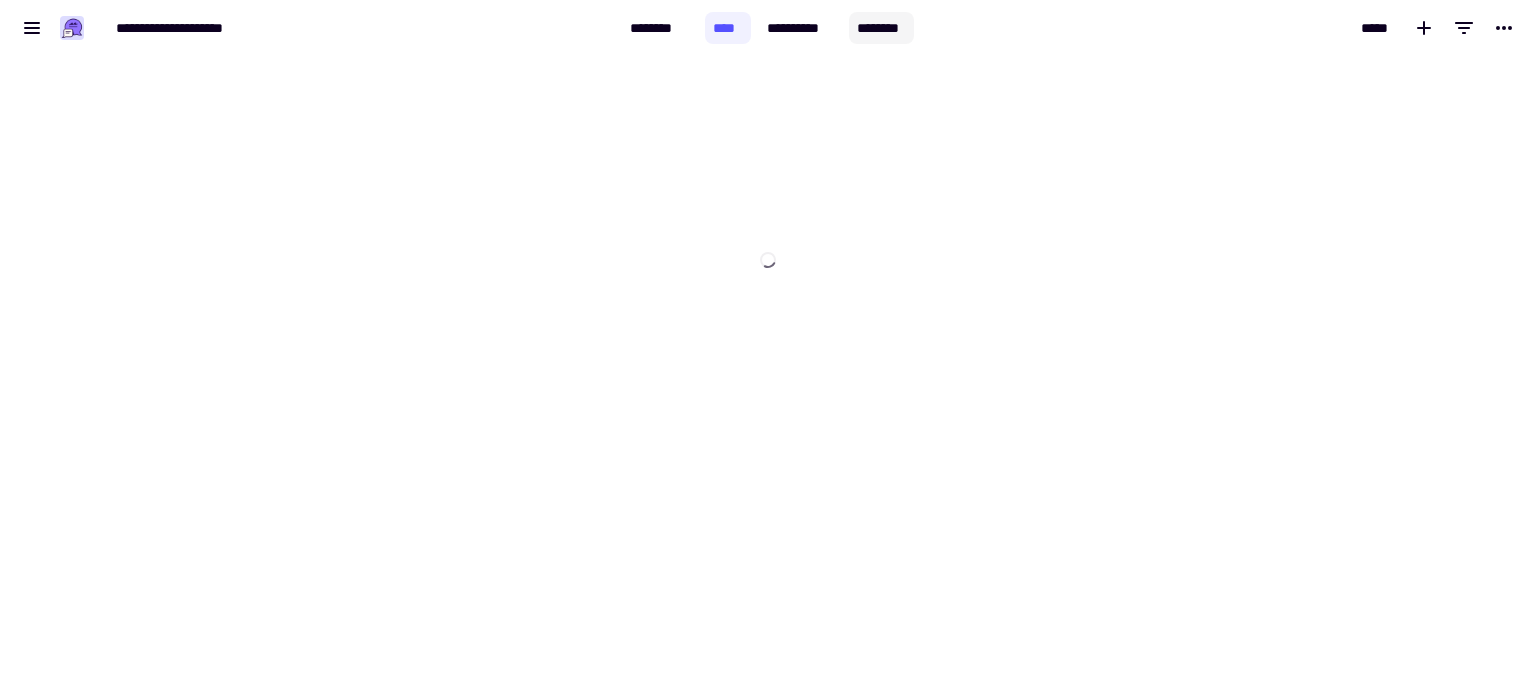 click on "********" 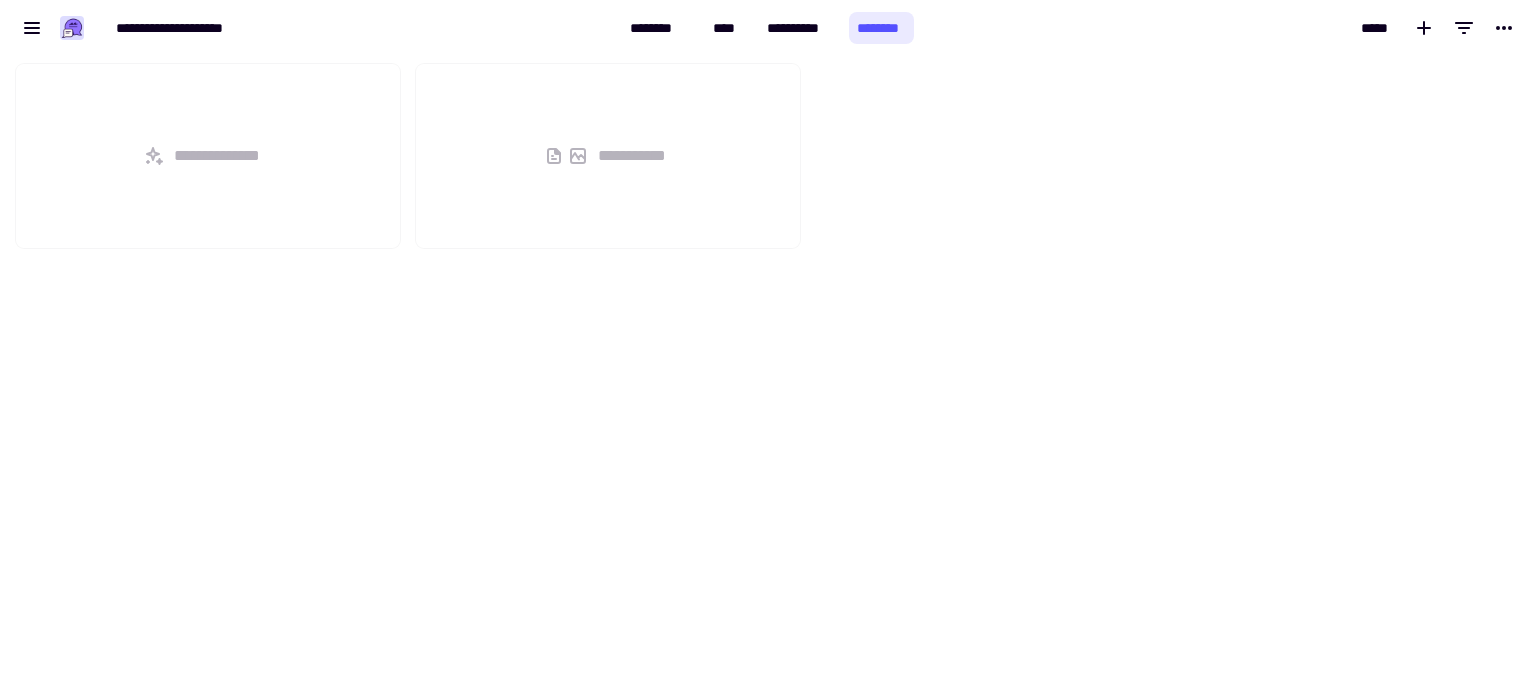 scroll, scrollTop: 16, scrollLeft: 16, axis: both 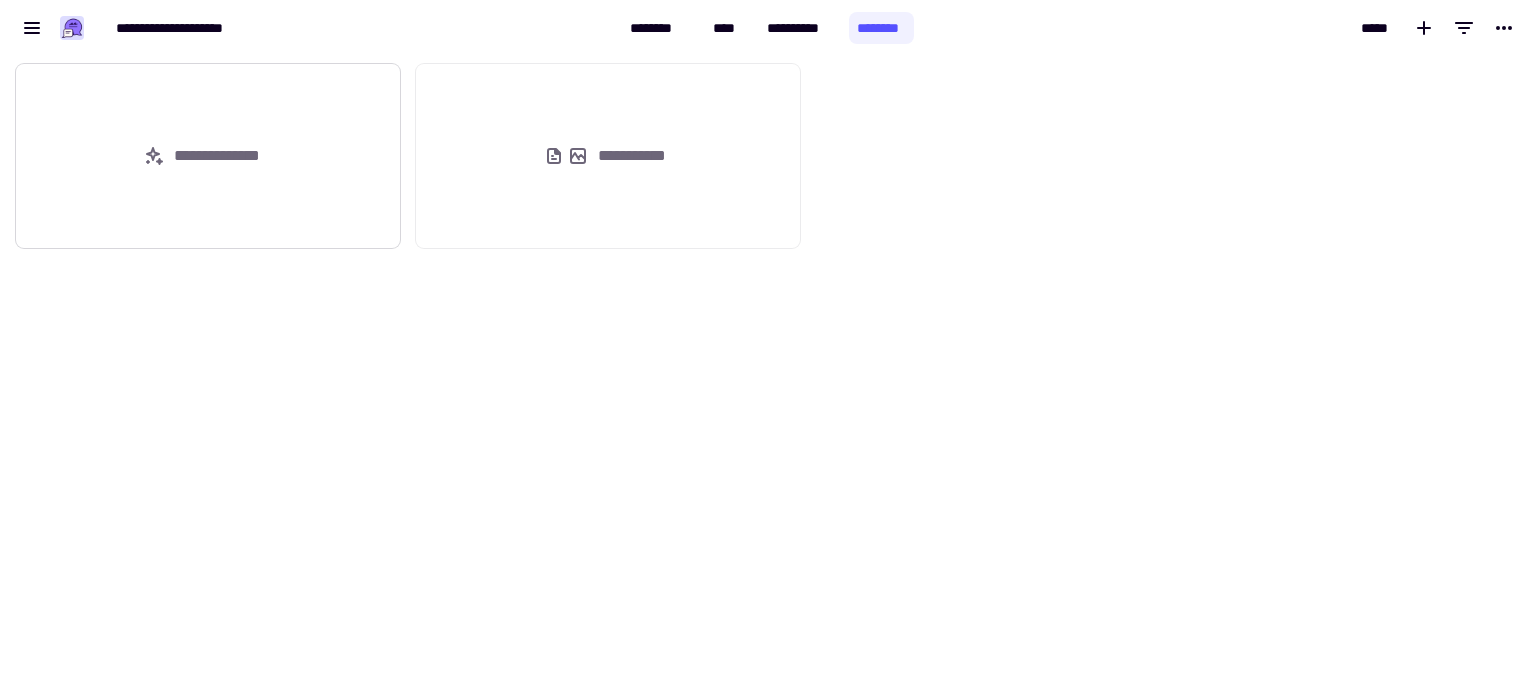 click on "**********" 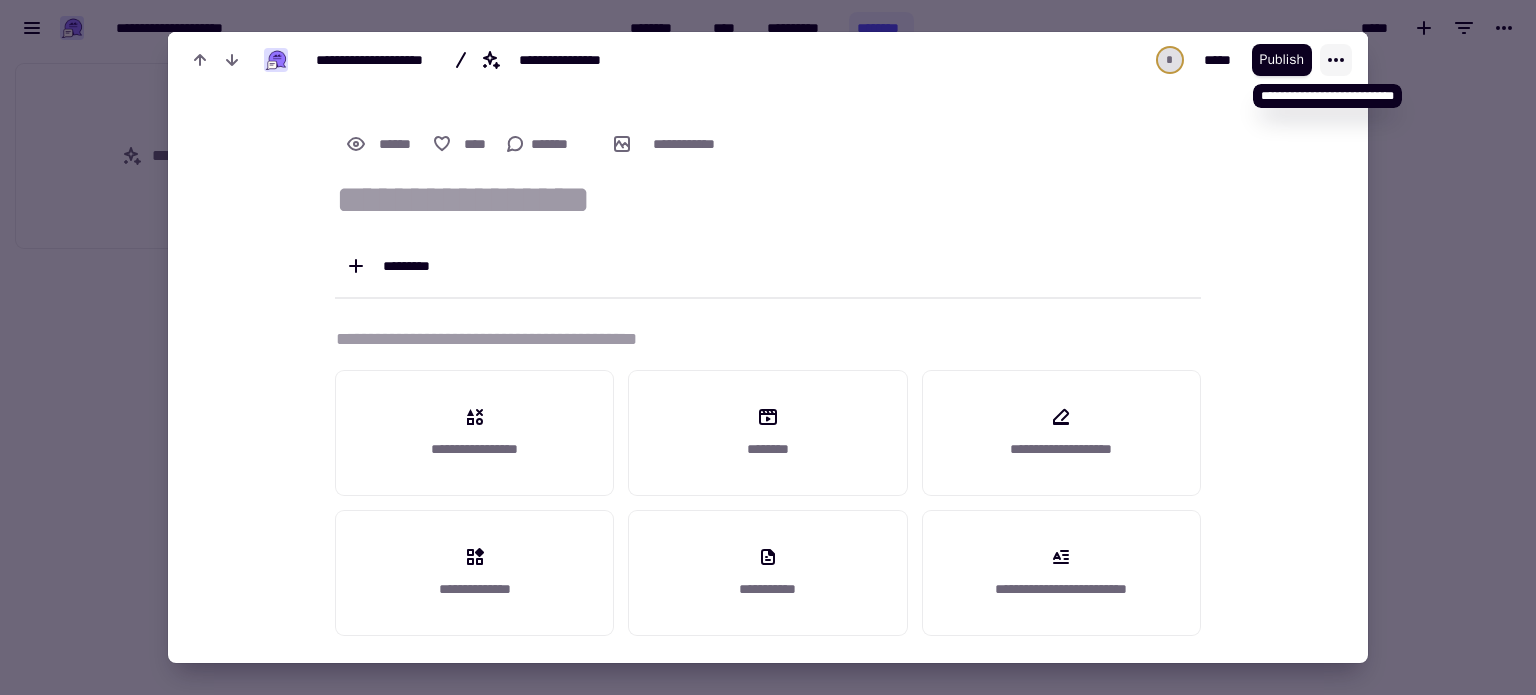 click 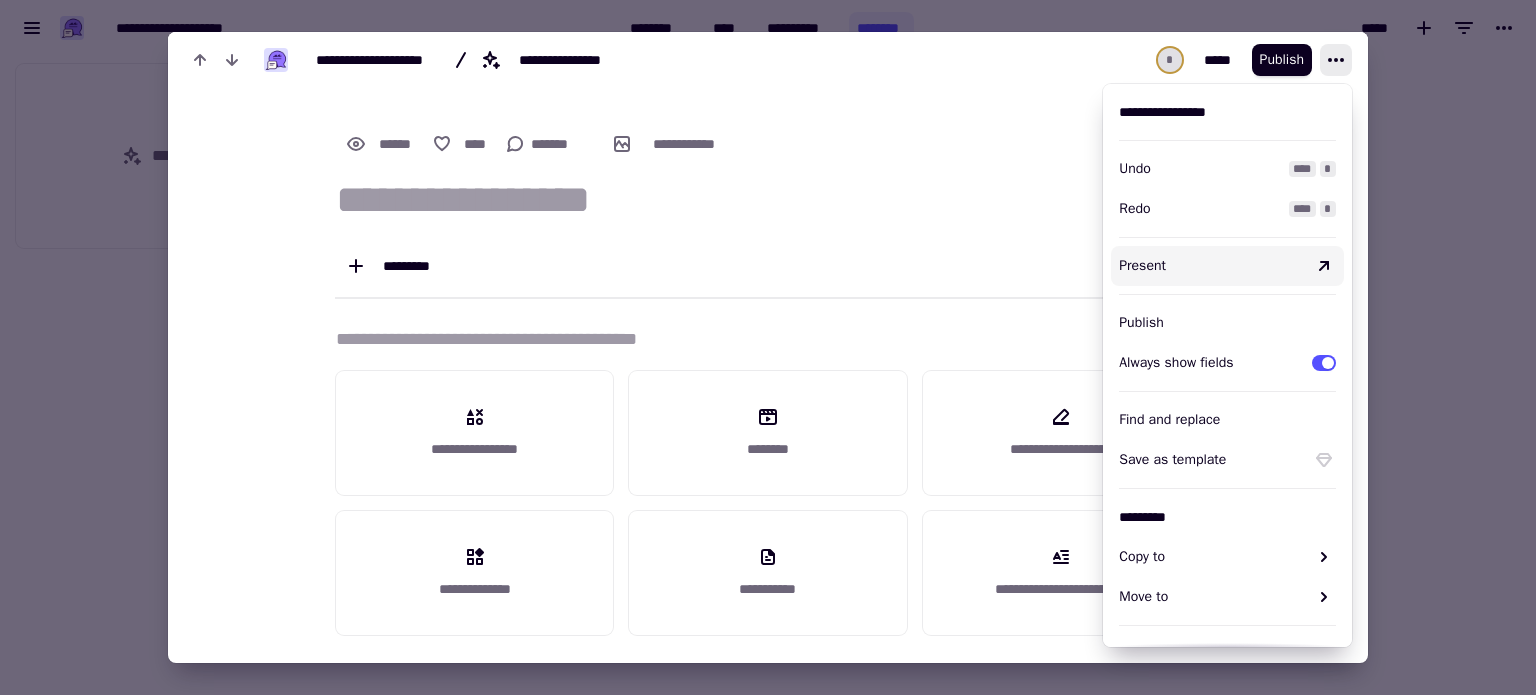 click at bounding box center (768, 347) 